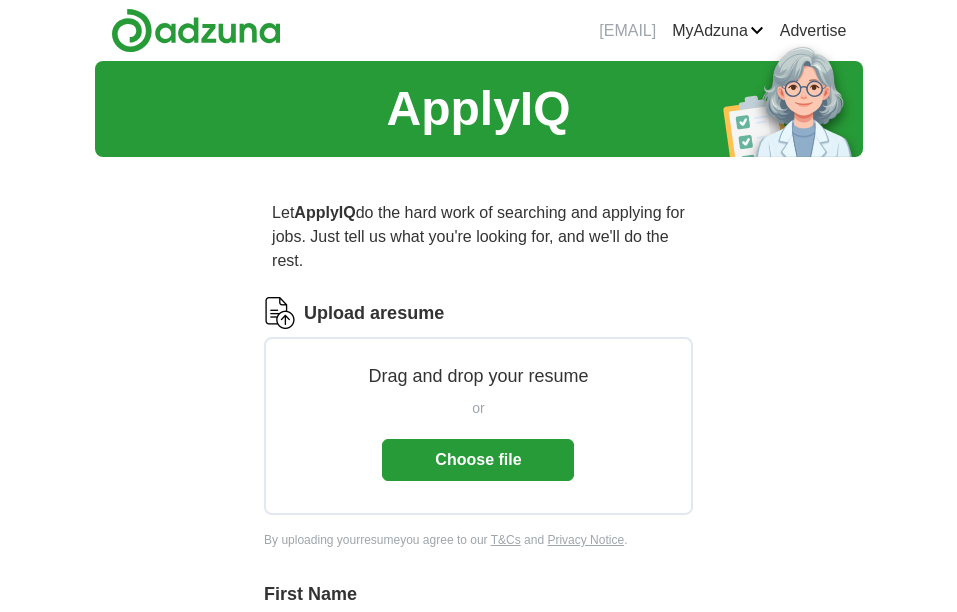 scroll, scrollTop: 0, scrollLeft: 0, axis: both 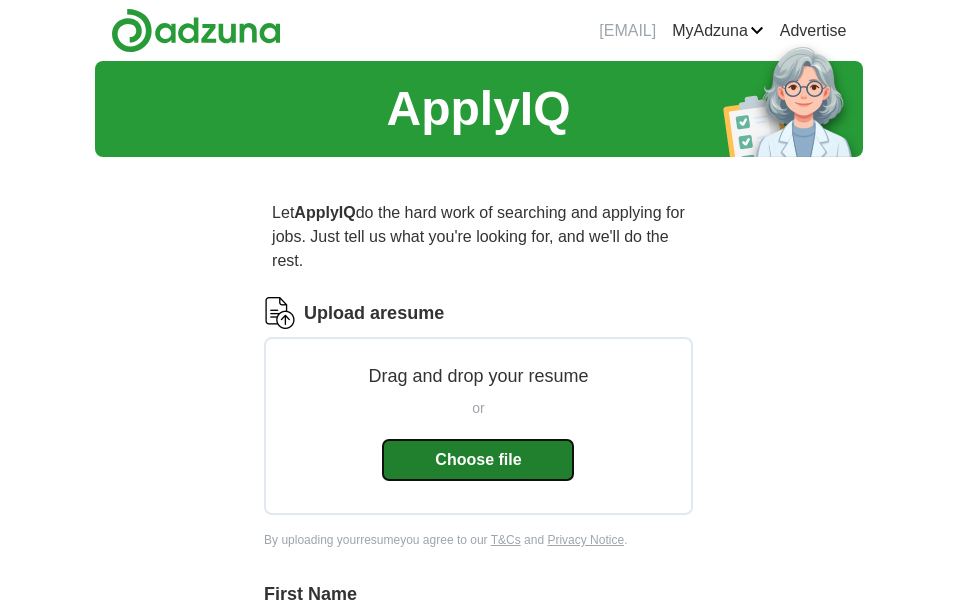 click on "Choose file" at bounding box center (478, 460) 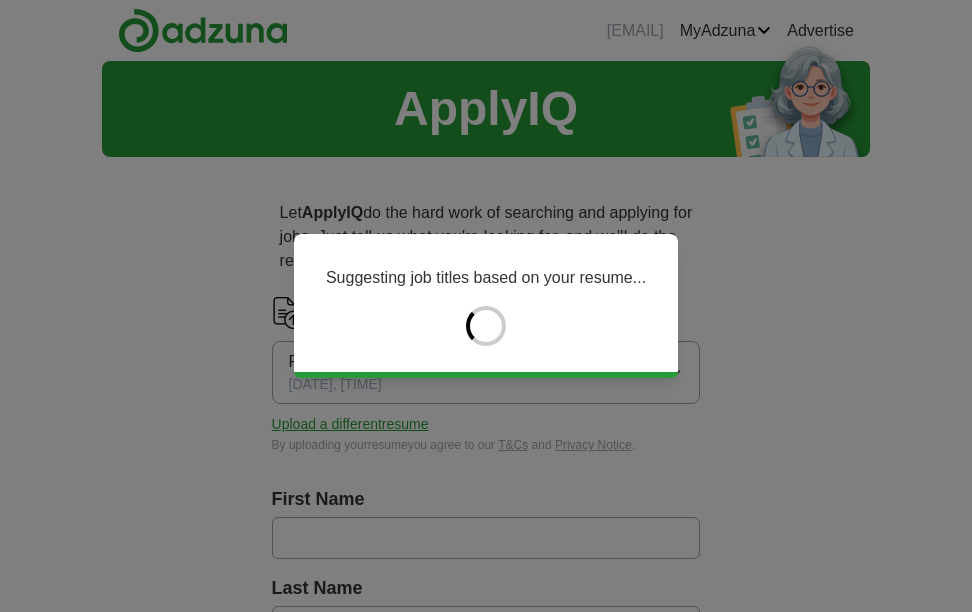 type on "*****" 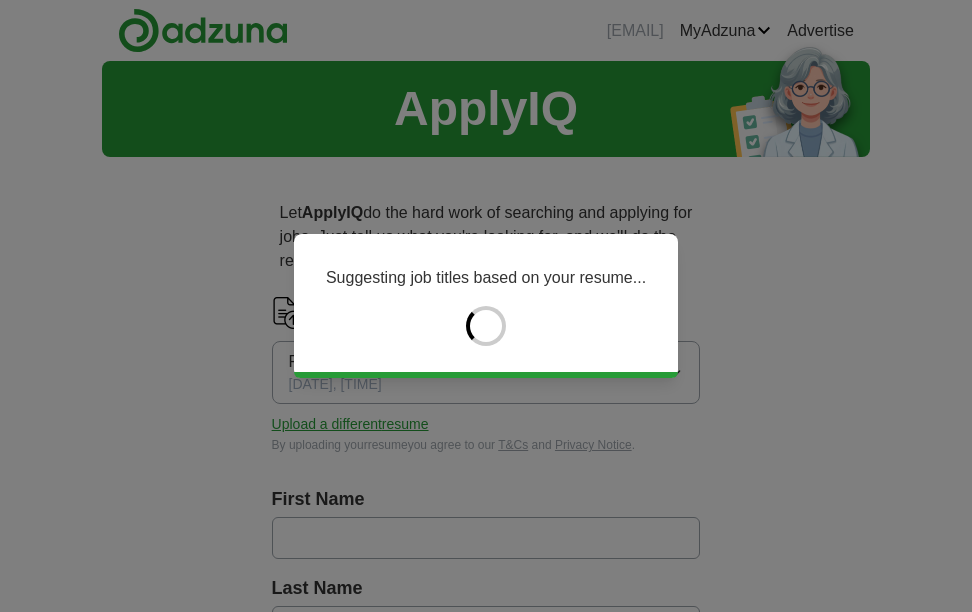 type on "******" 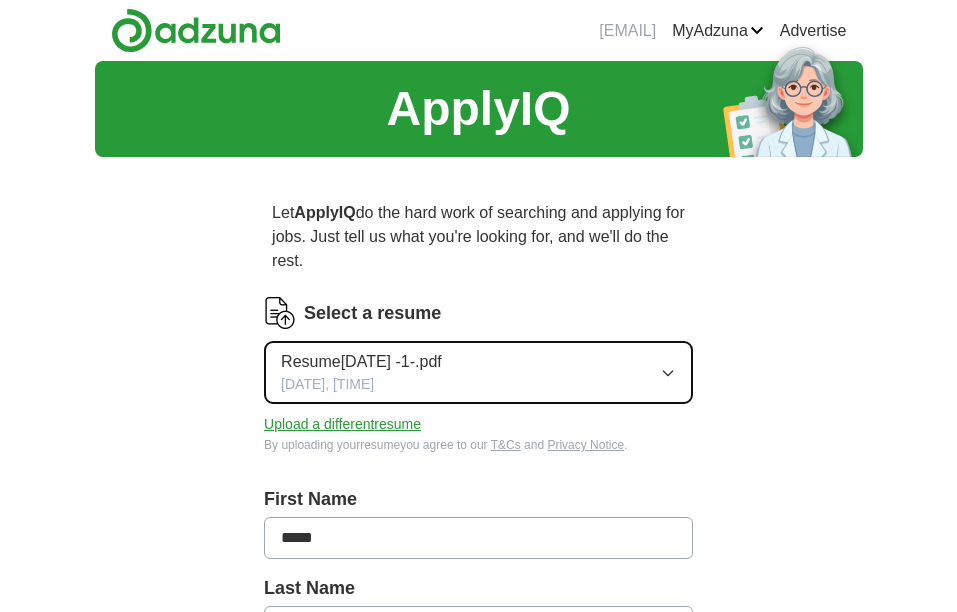click on "Resume[DATE] -1-.pdf" at bounding box center [361, 362] 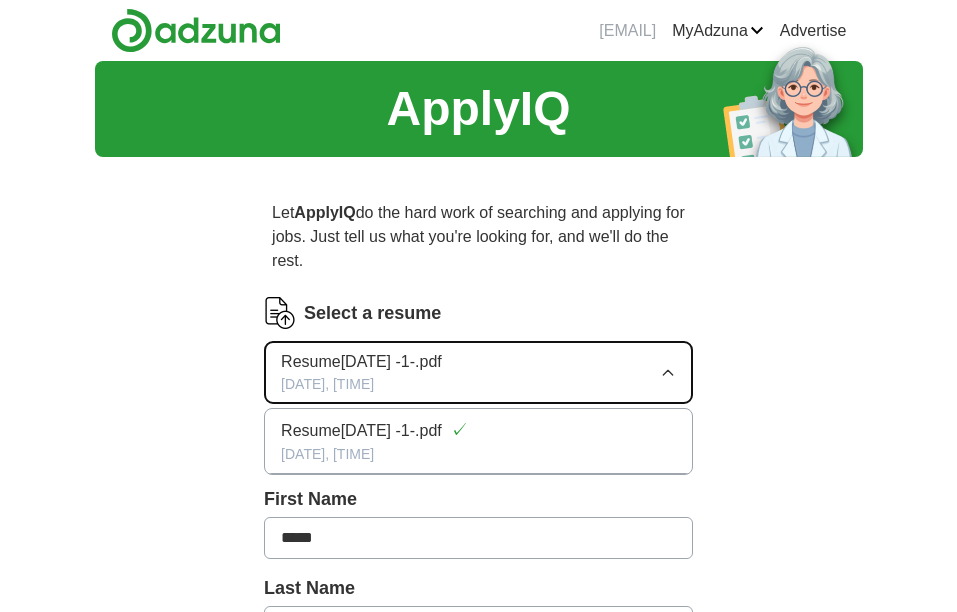 click on "Resume[DATE] -1-.pdf" at bounding box center [361, 362] 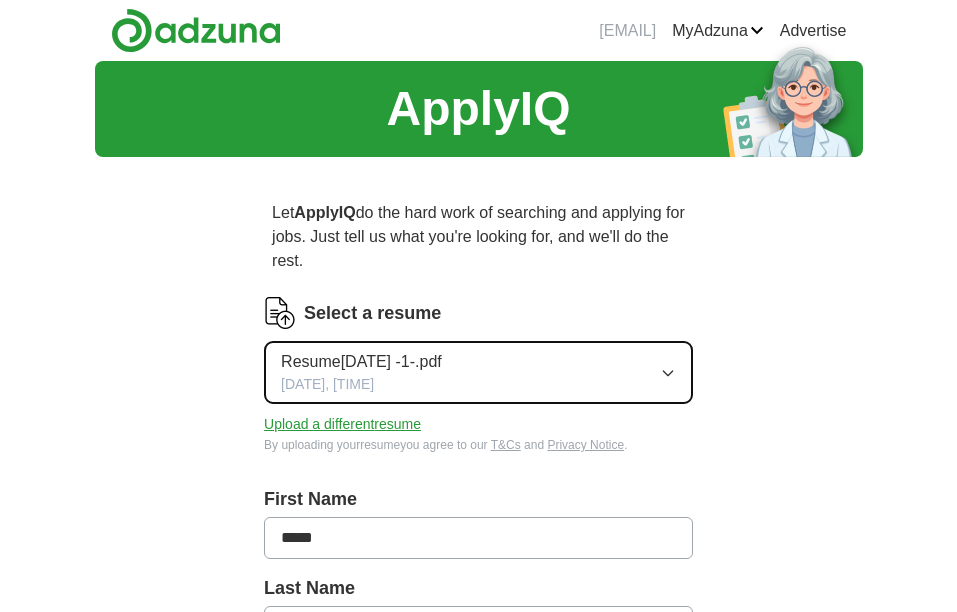 click on "Resume[DATE] -1-.pdf" at bounding box center [361, 362] 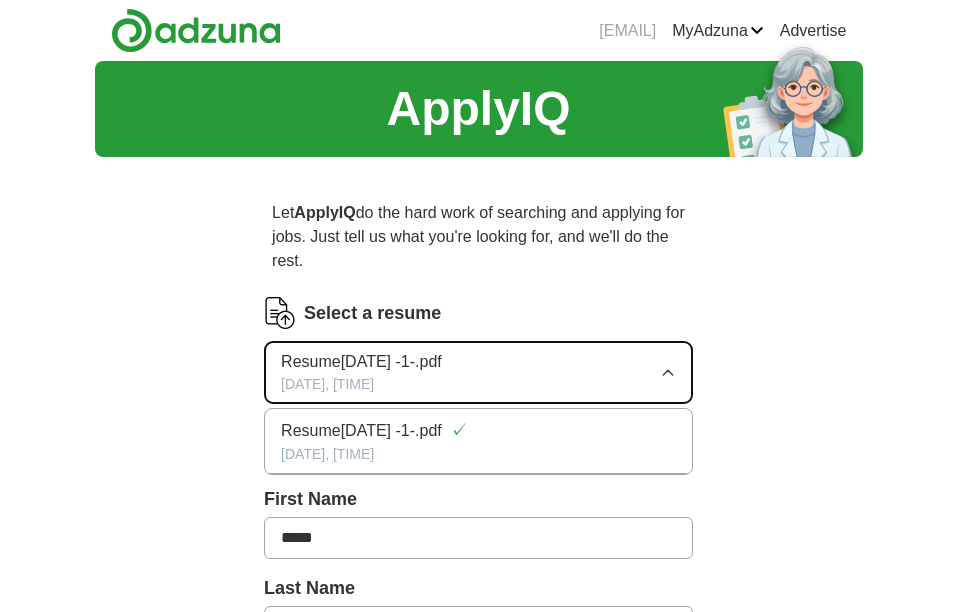 click on "Resume[DATE] -1-.pdf" at bounding box center [361, 362] 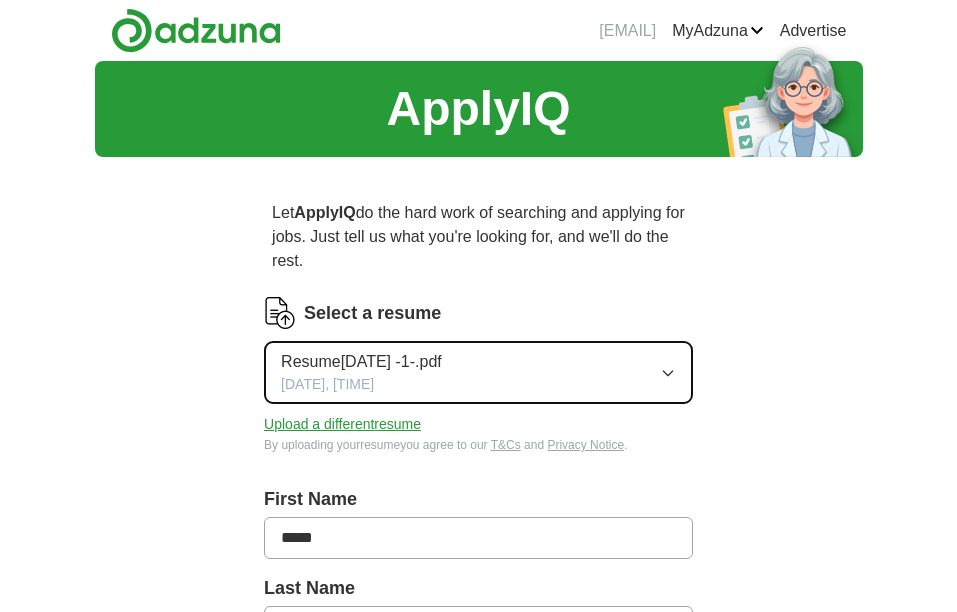 click on "Resume[DATE] -1-.pdf" at bounding box center [361, 362] 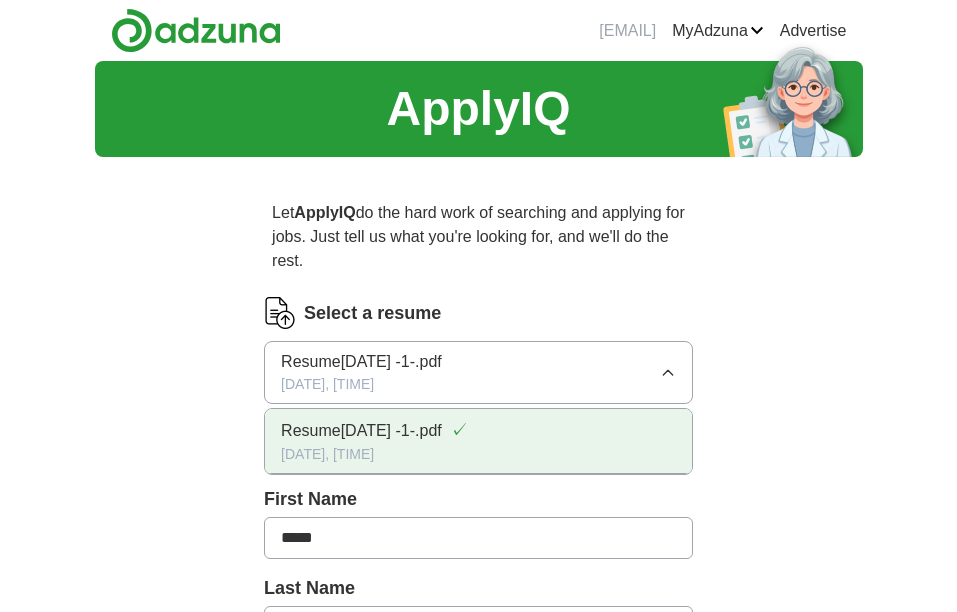 click on "Resume[DATE] -1-.pdf" at bounding box center (361, 431) 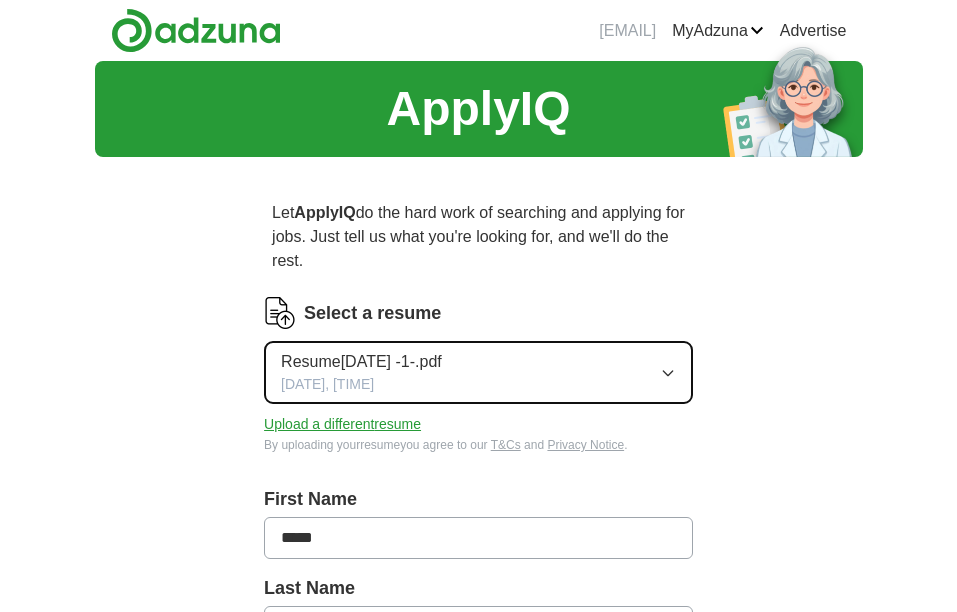 click on "Resume[DATE] -1-.pdf" at bounding box center [361, 362] 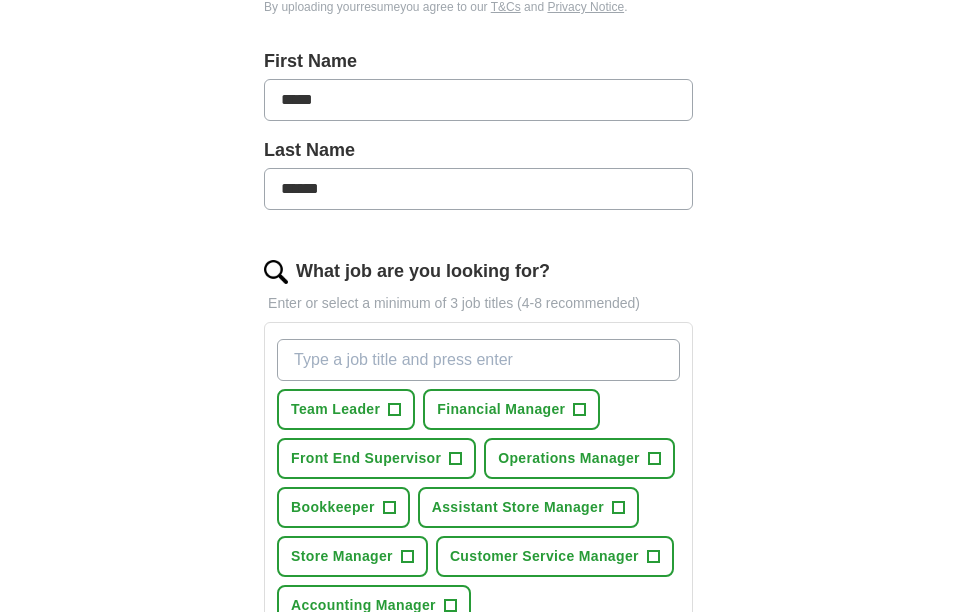 scroll, scrollTop: 469, scrollLeft: 0, axis: vertical 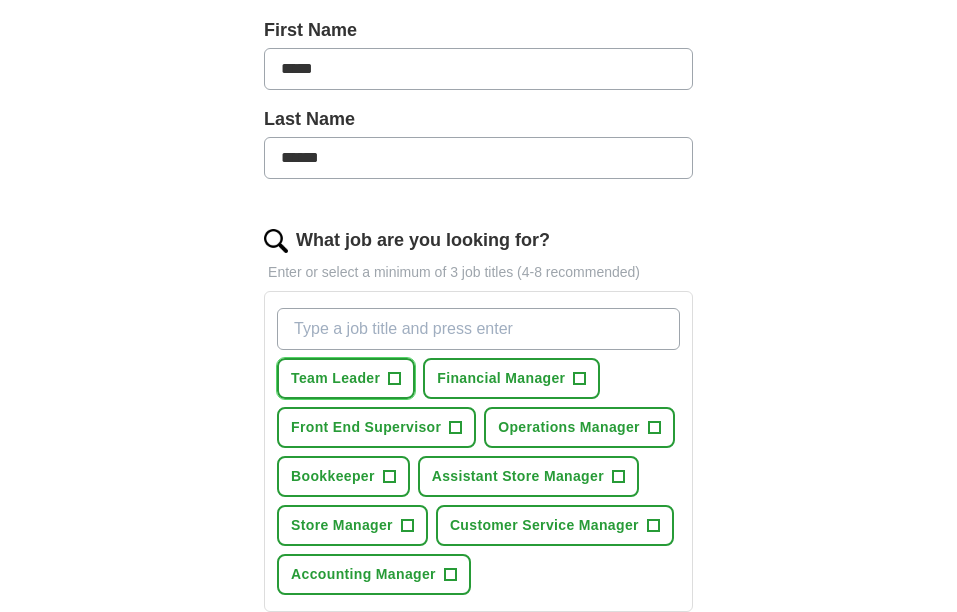 click on "+" at bounding box center [395, 379] 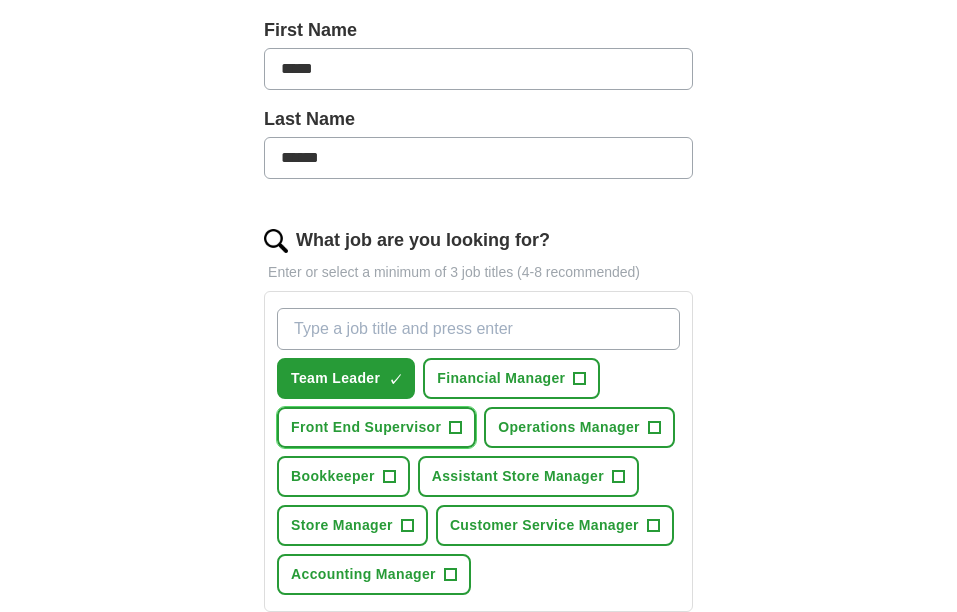 click on "Front End Supervisor +" at bounding box center (376, 427) 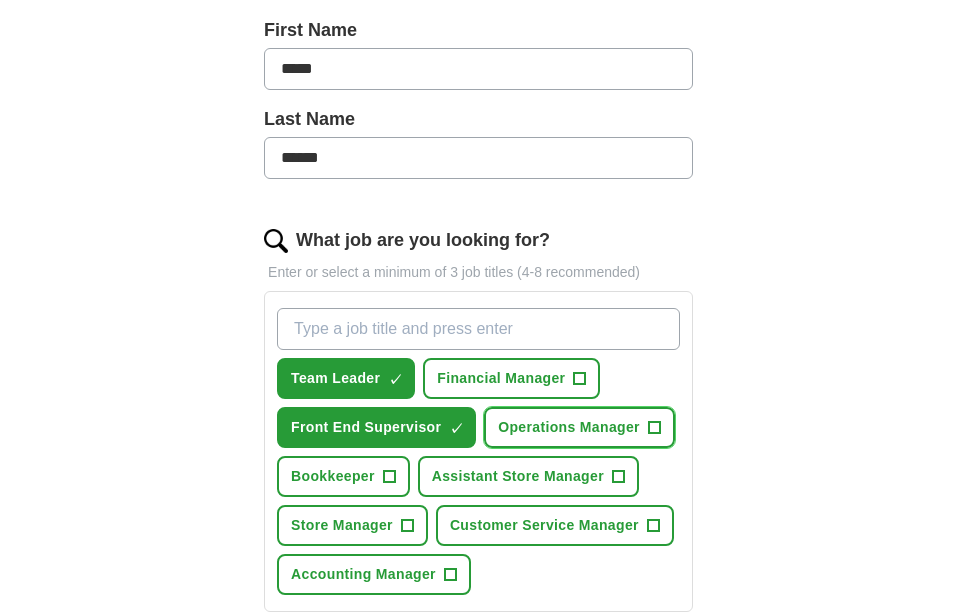 click on "+" at bounding box center (654, 428) 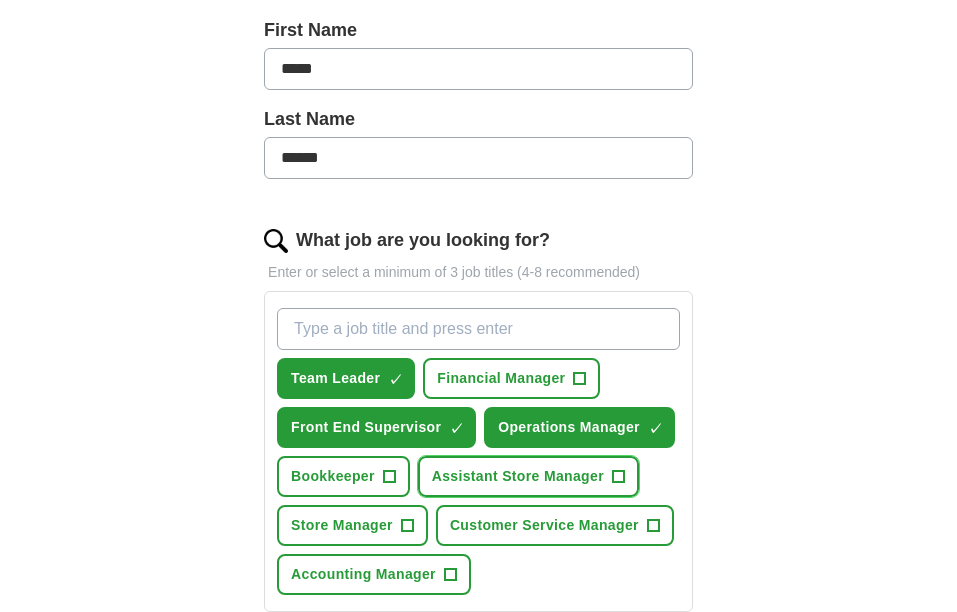 click on "+" at bounding box center [618, 477] 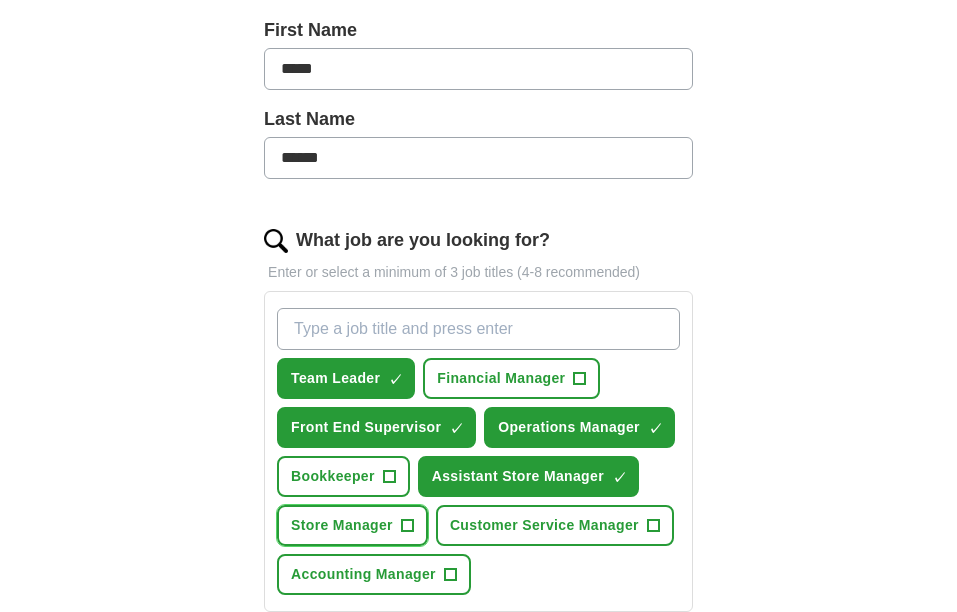 click on "+" at bounding box center (407, 526) 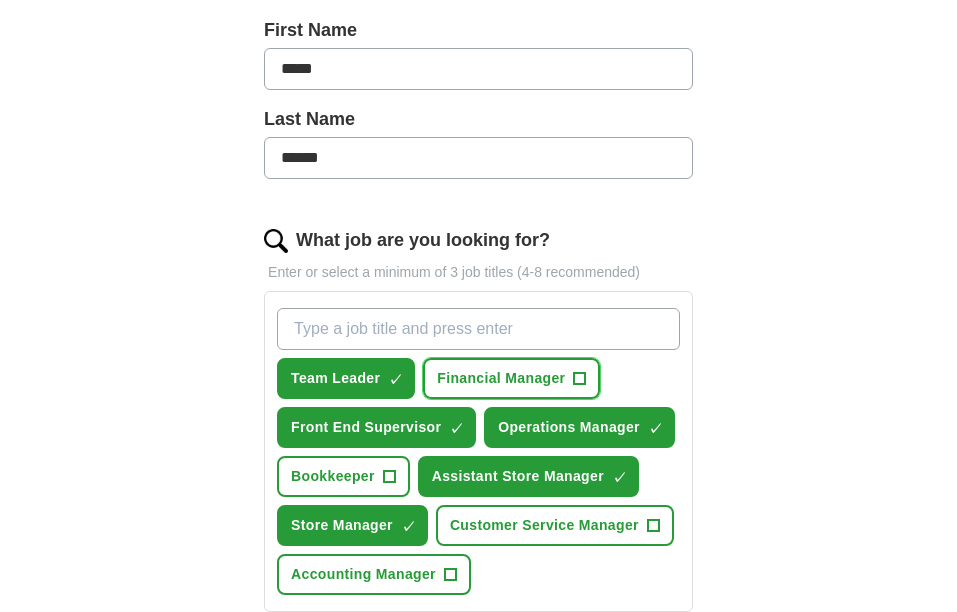 click on "+" at bounding box center [580, 379] 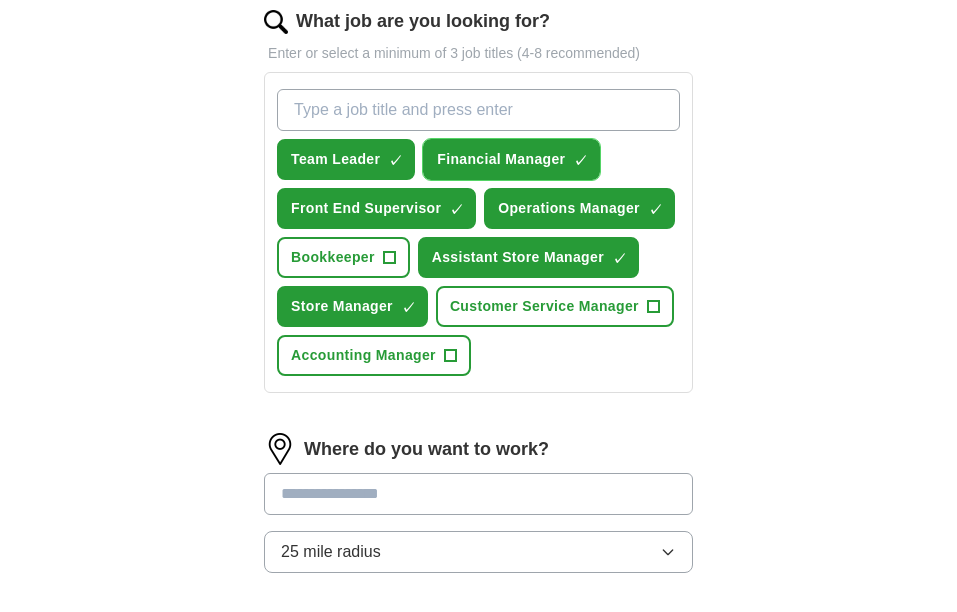 scroll, scrollTop: 699, scrollLeft: 0, axis: vertical 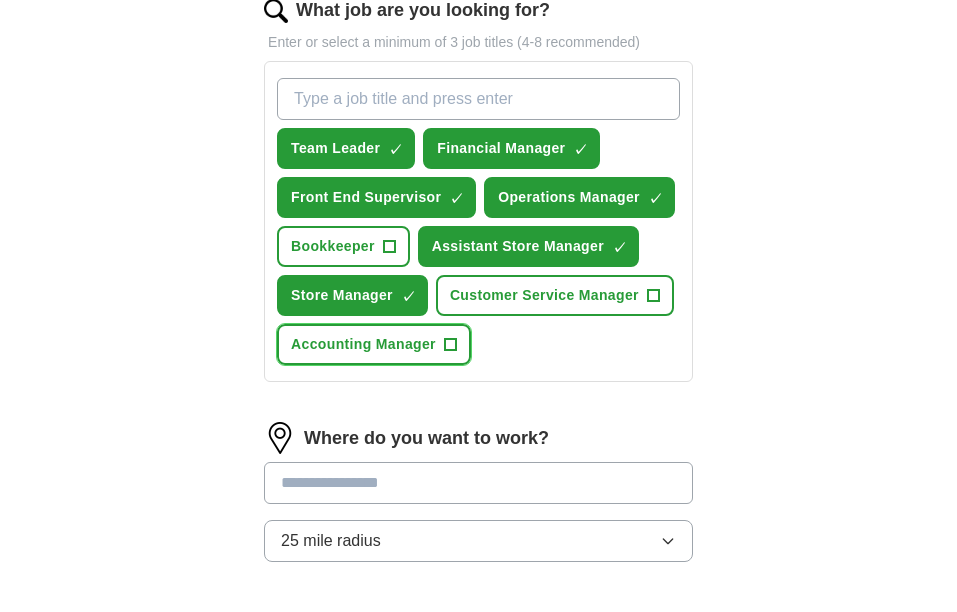 click on "Accounting Manager +" at bounding box center [374, 344] 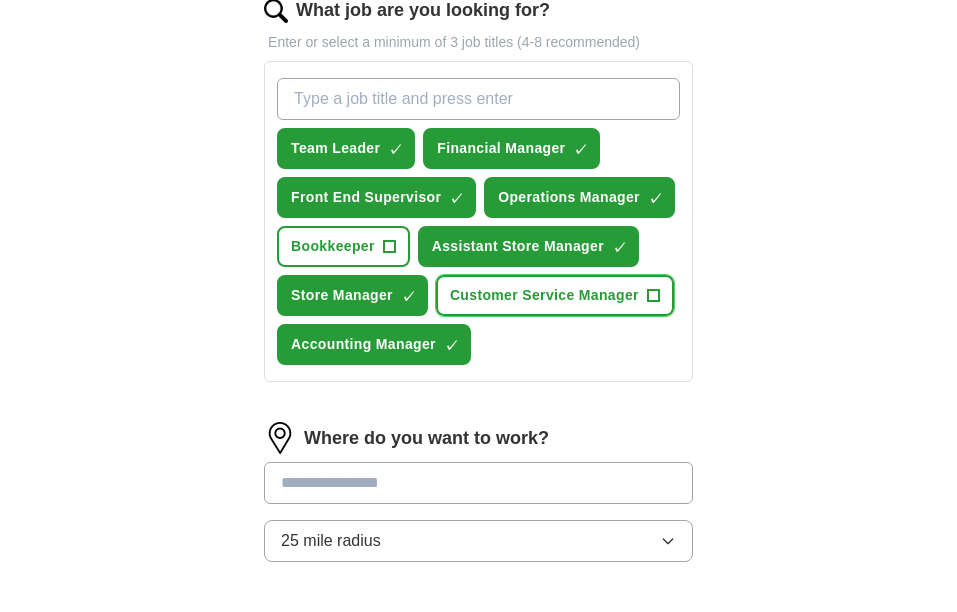 click on "+" at bounding box center [653, 296] 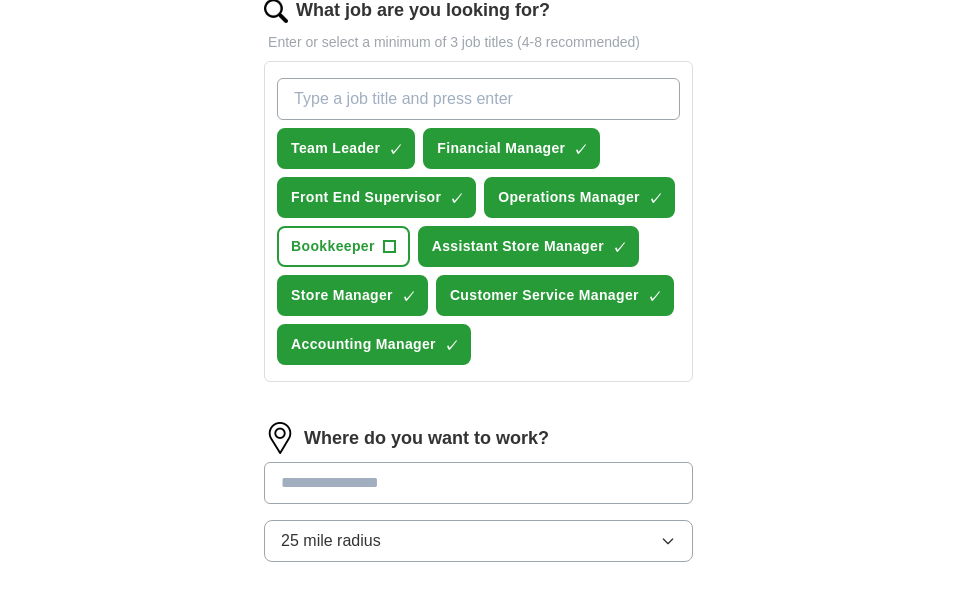 click at bounding box center (478, 483) 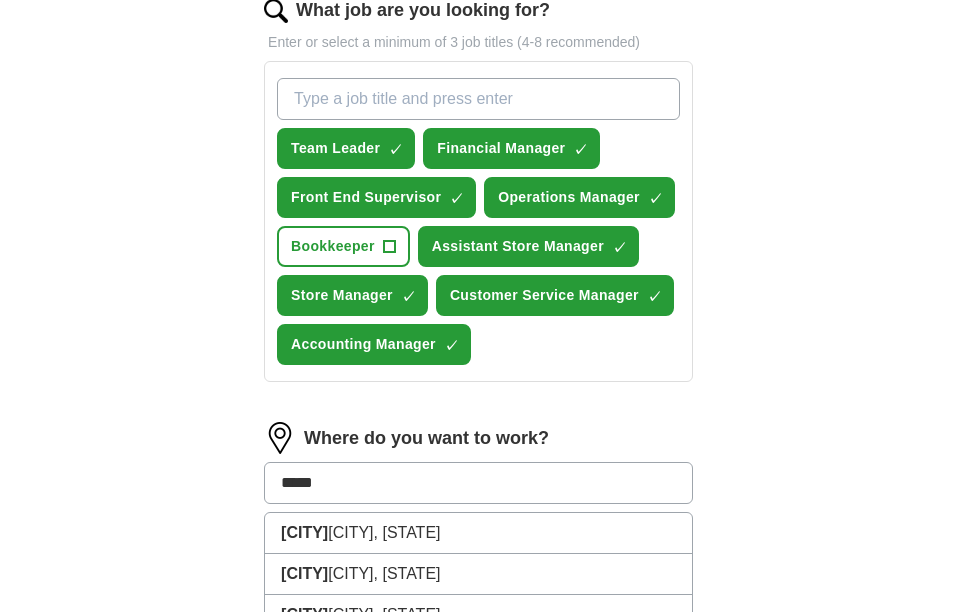 type on "******" 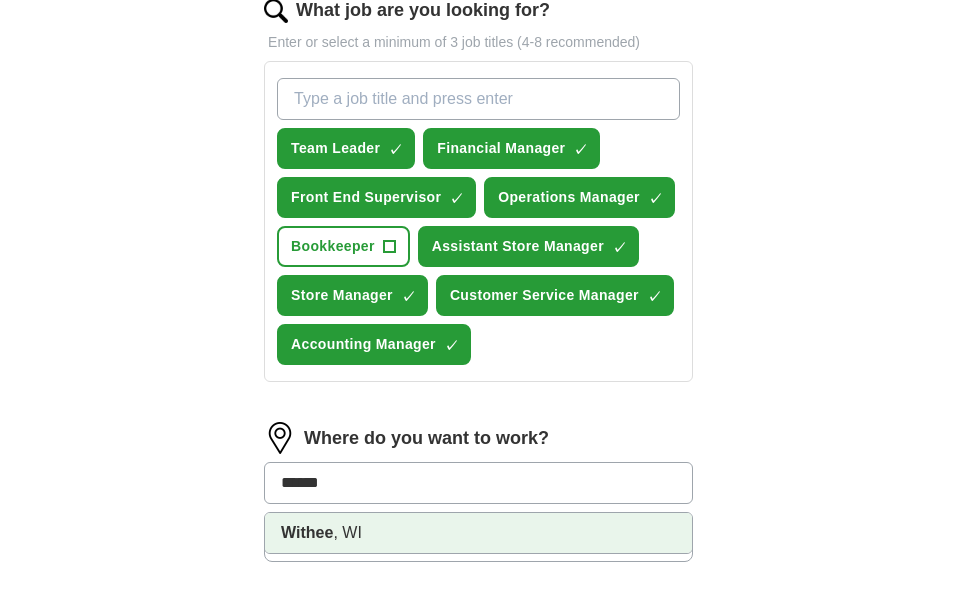 click on "[CITY] , [STATE]" at bounding box center [478, 533] 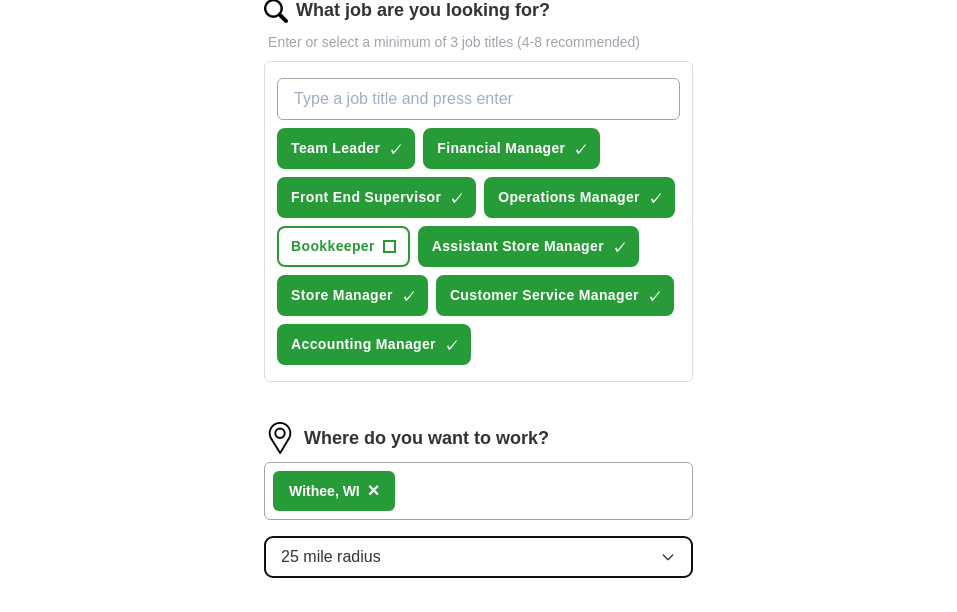click on "25 mile radius" at bounding box center [478, 557] 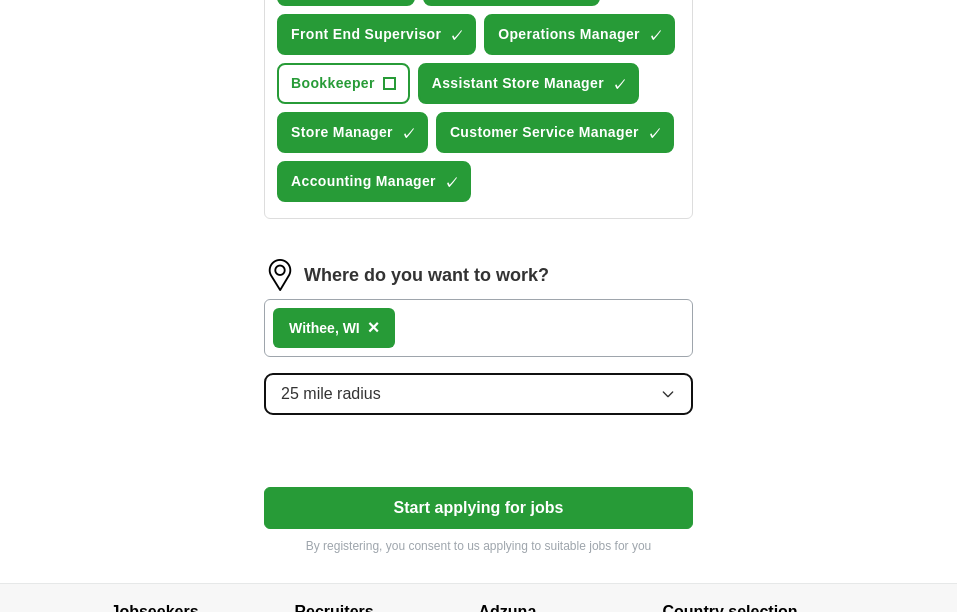 scroll, scrollTop: 891, scrollLeft: 0, axis: vertical 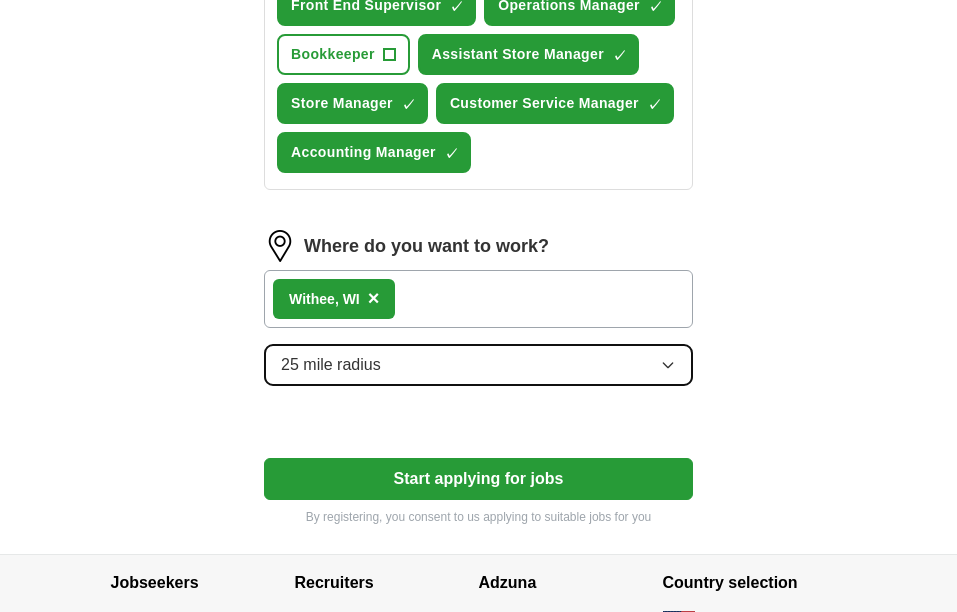 click on "25 mile radius" at bounding box center [478, 365] 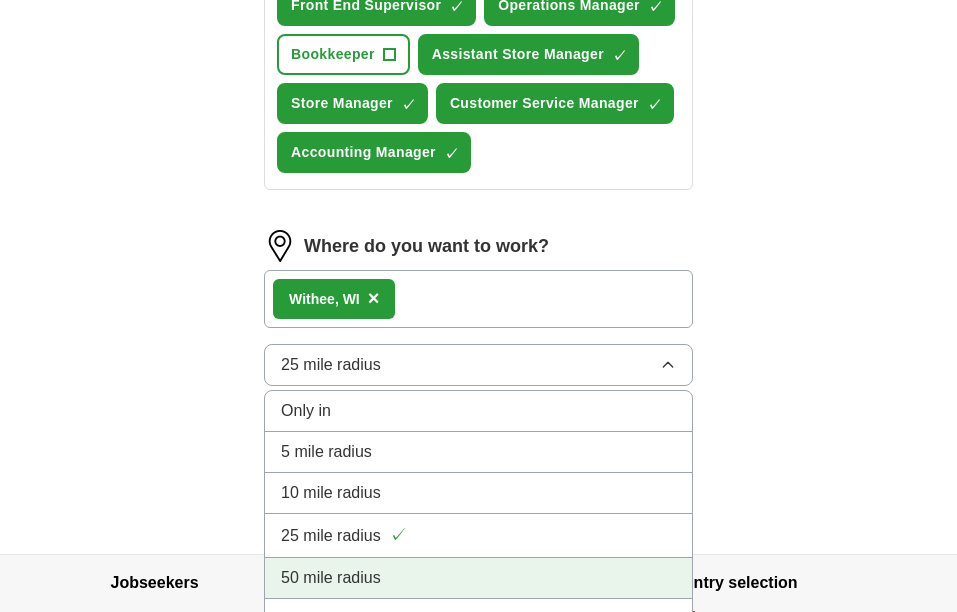 click on "50 mile radius" at bounding box center (478, 578) 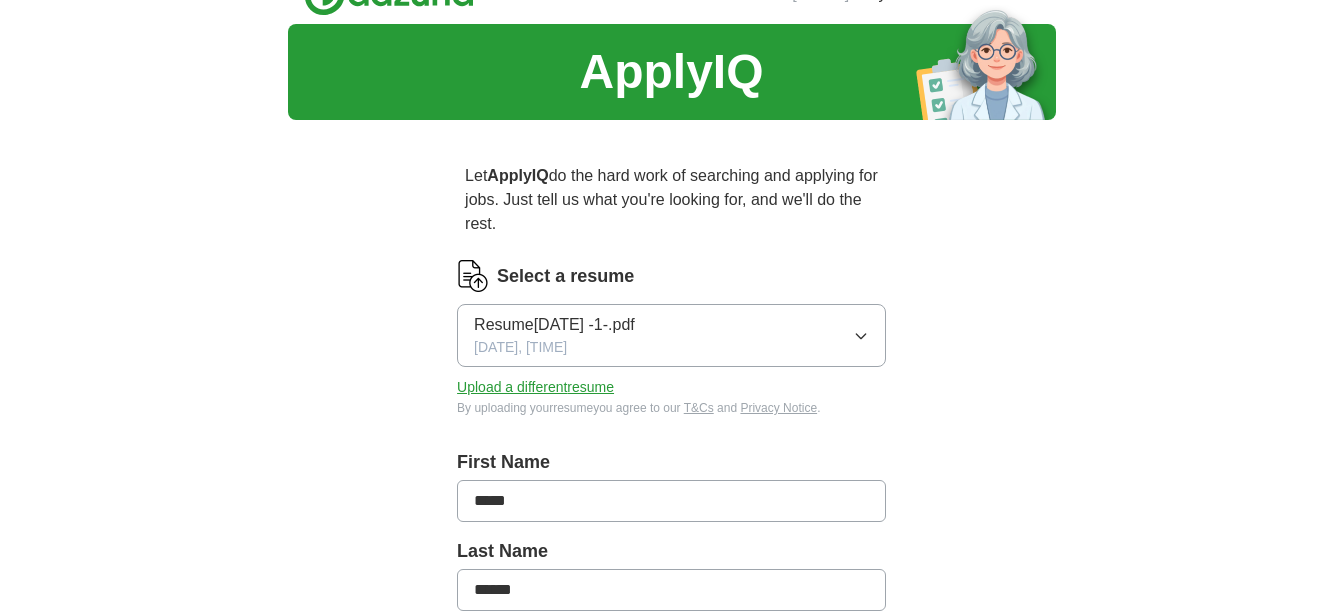 scroll, scrollTop: 0, scrollLeft: 0, axis: both 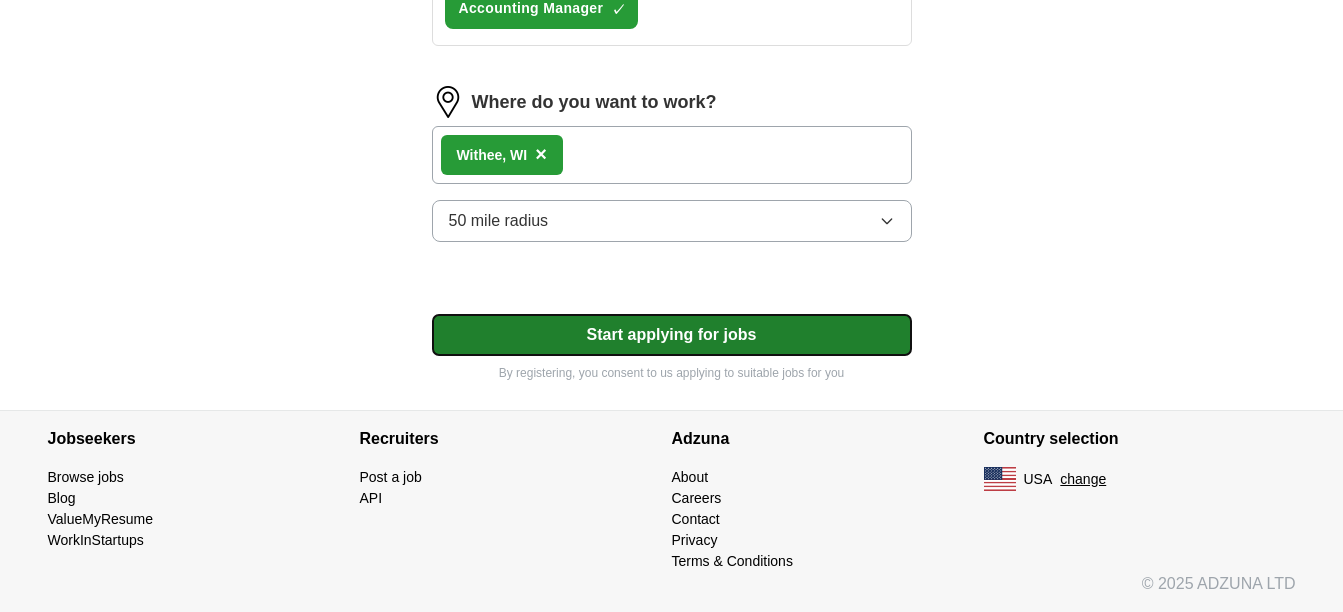 click on "Start applying for jobs" at bounding box center (672, 335) 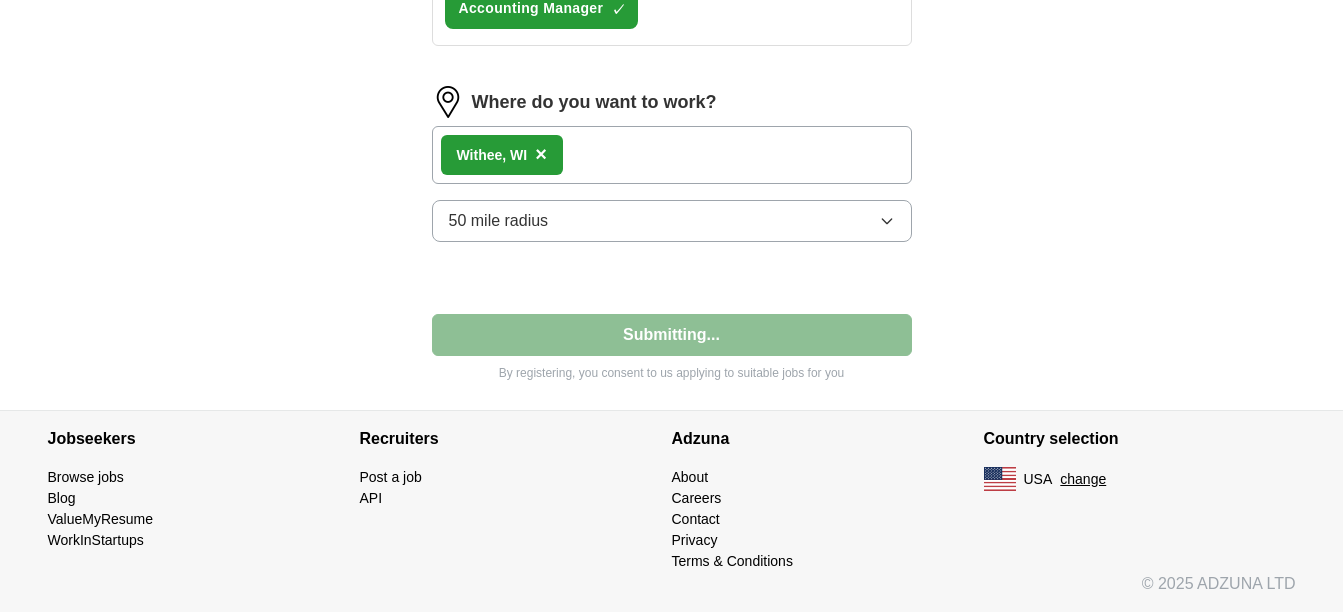 select on "**" 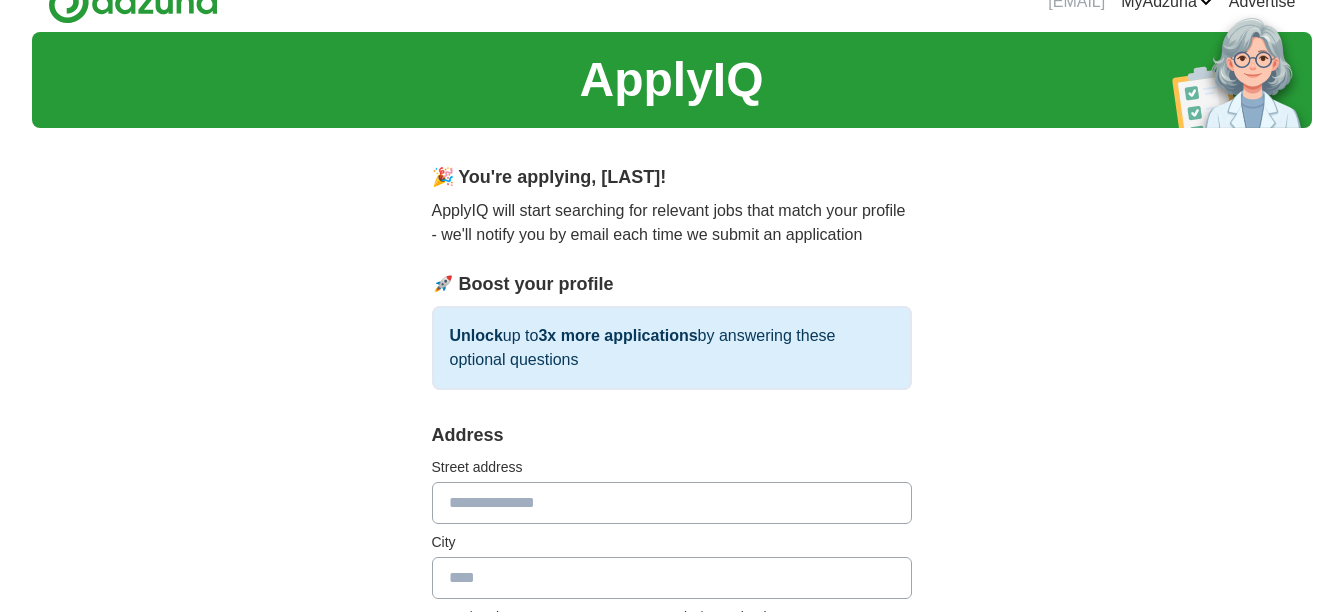 scroll, scrollTop: 0, scrollLeft: 0, axis: both 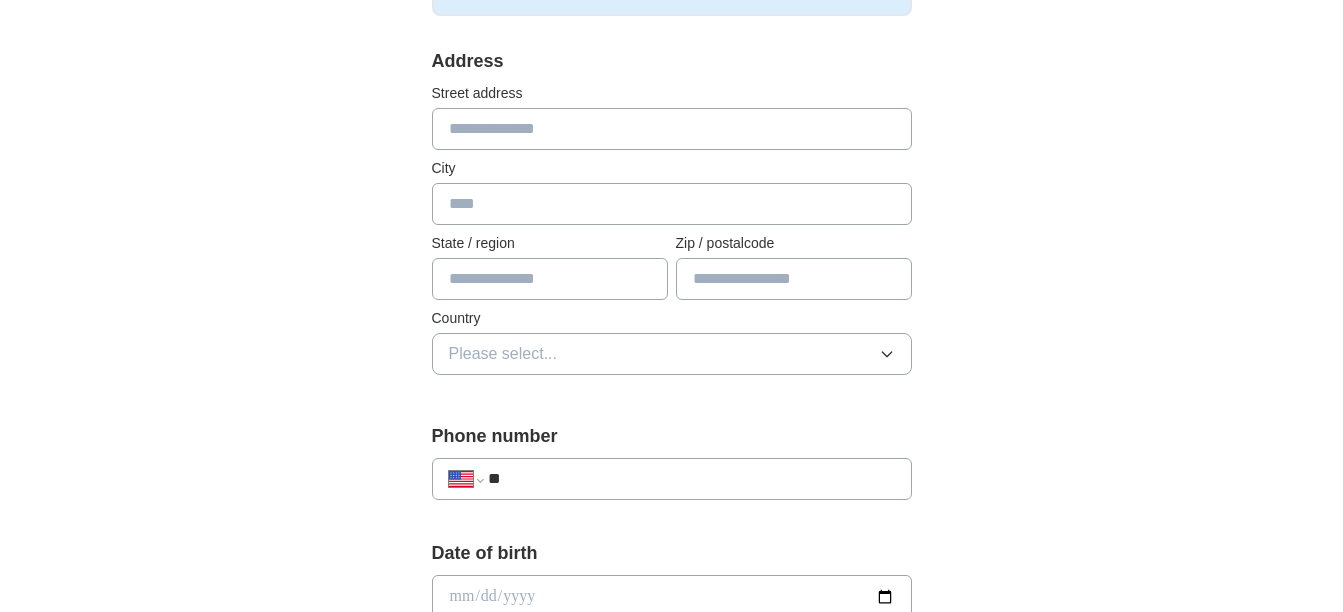 click at bounding box center [672, 129] 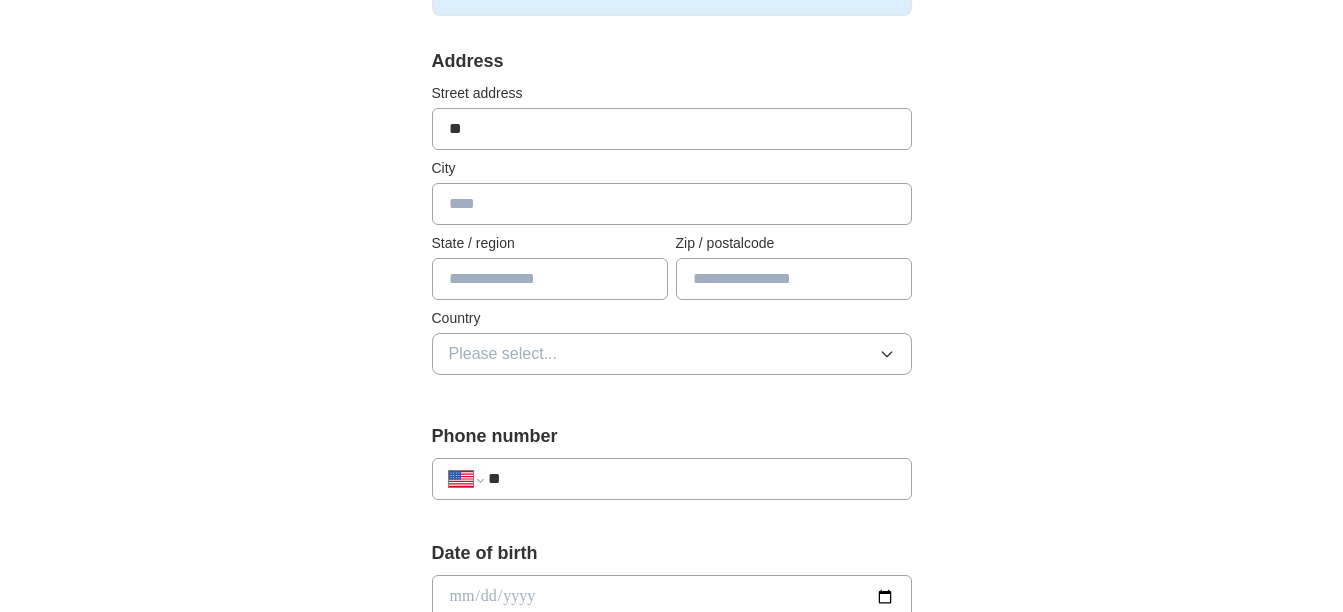 type on "*" 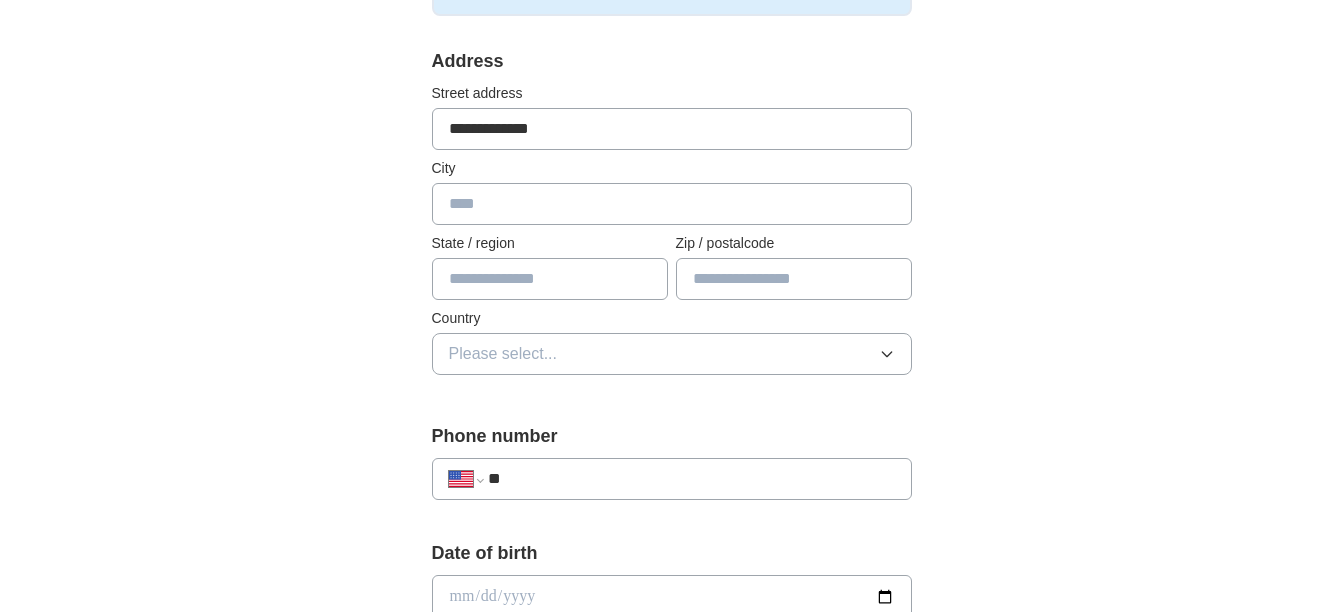 type on "**********" 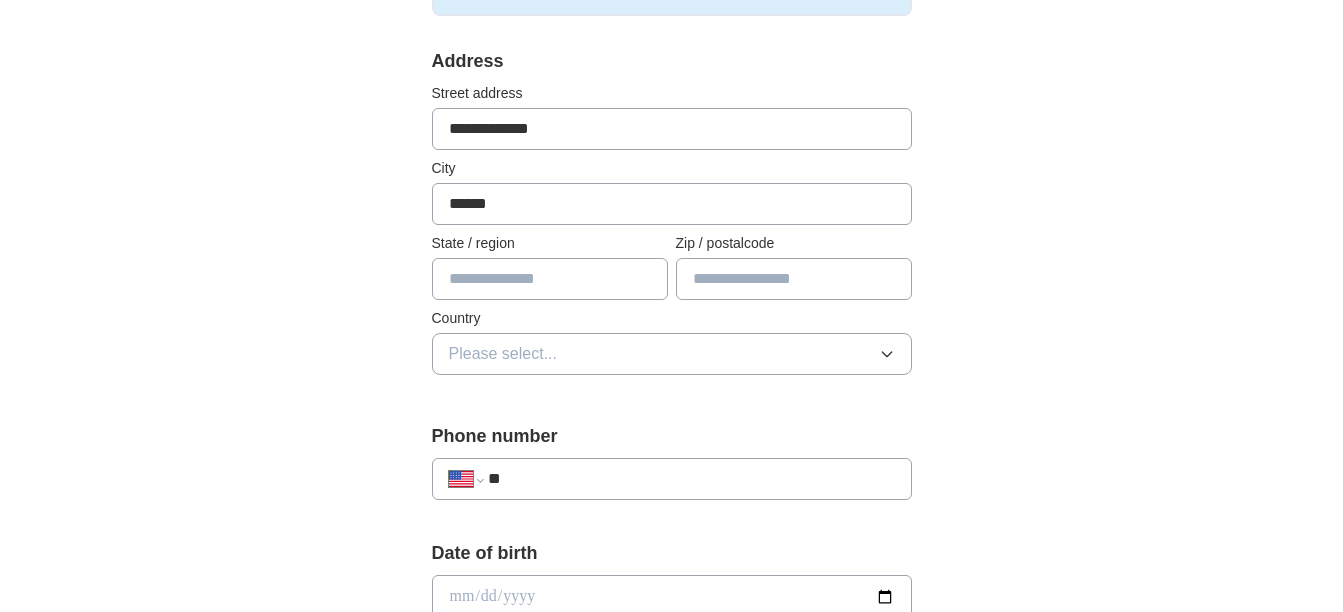 type on "******" 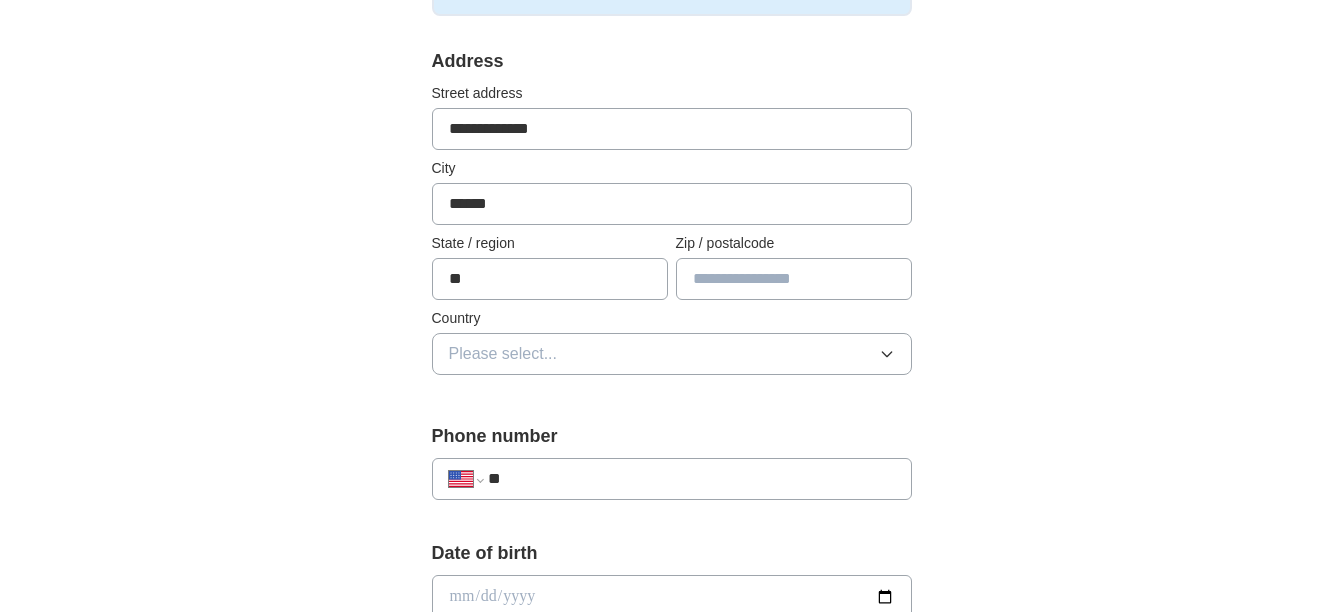 type on "**" 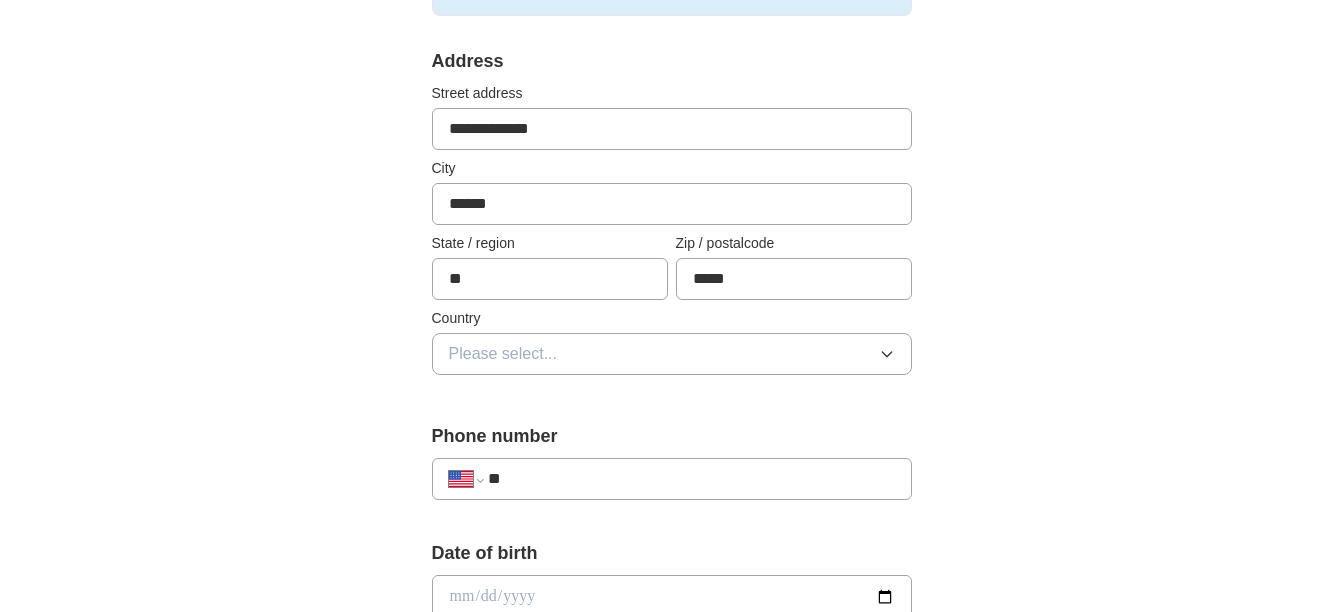 type on "*****" 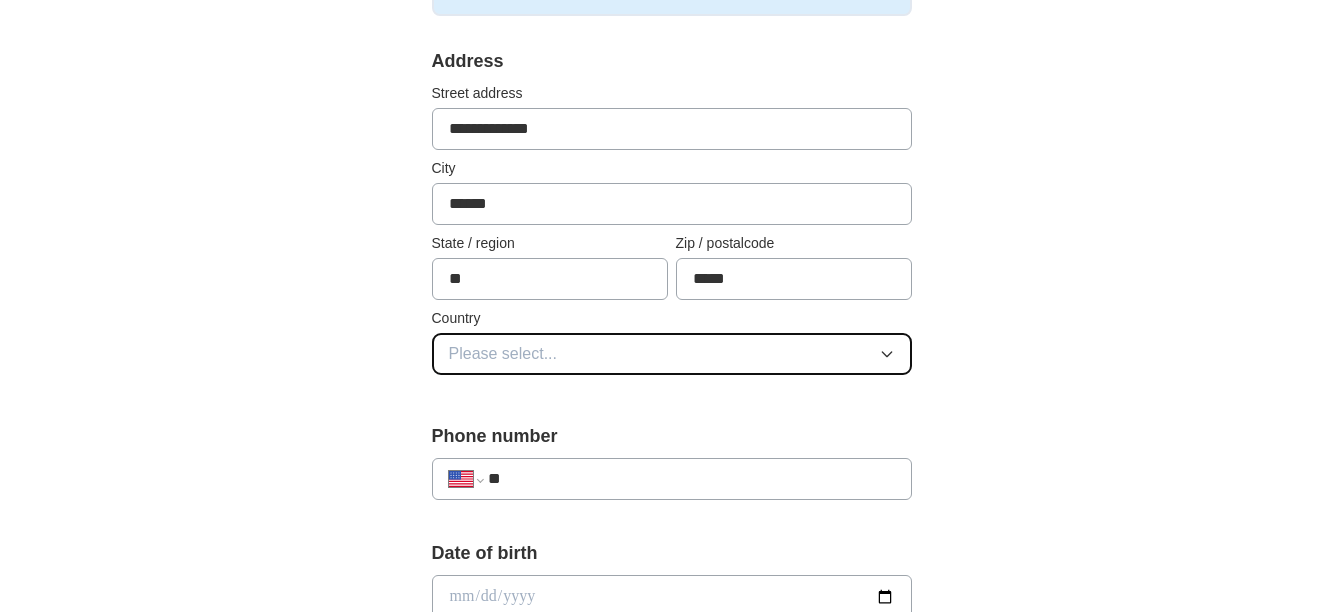 click on "Please select..." at bounding box center [672, 354] 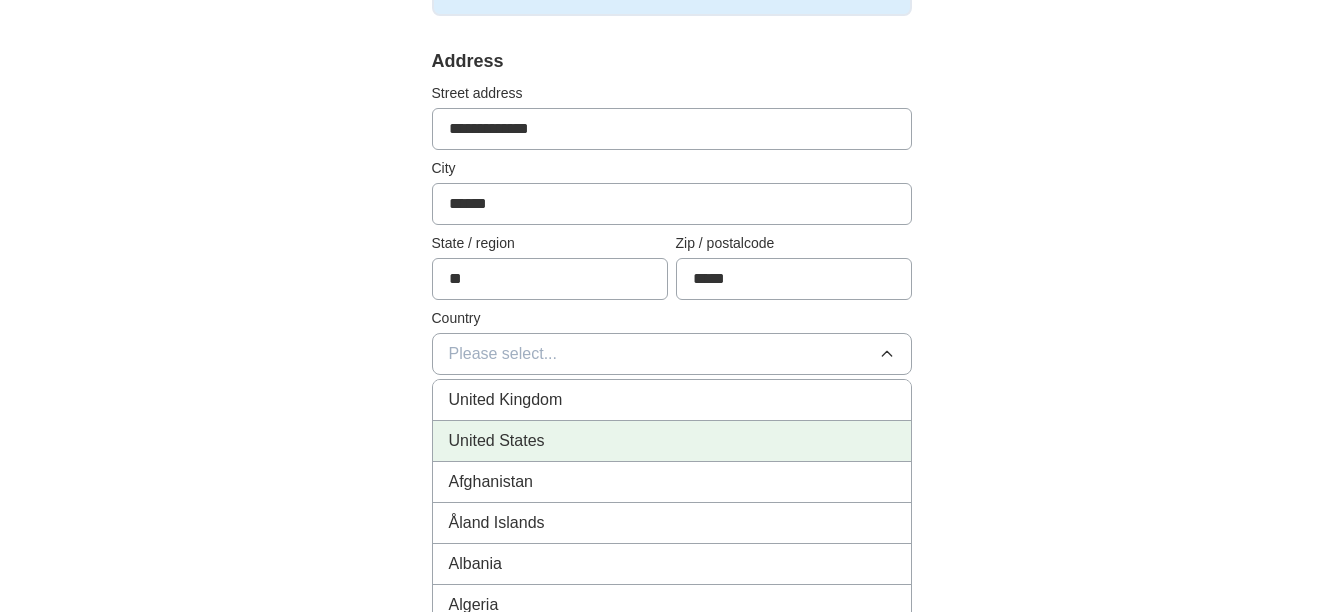 click on "United States" at bounding box center (672, 441) 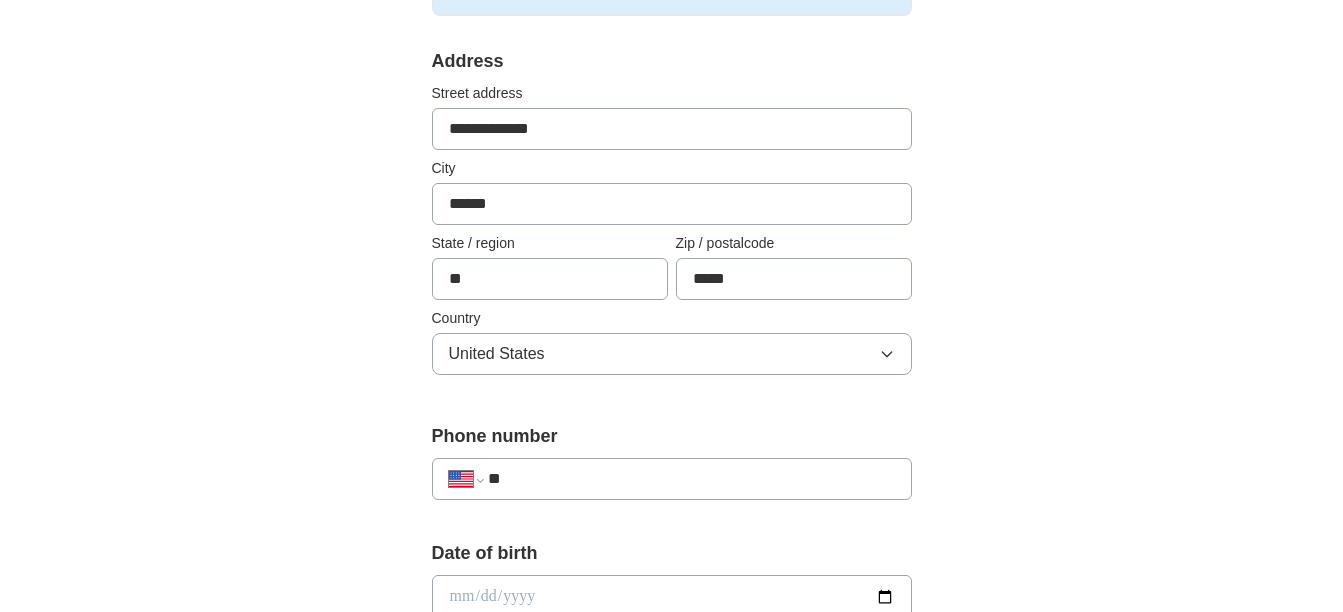 click on "**" at bounding box center [691, 479] 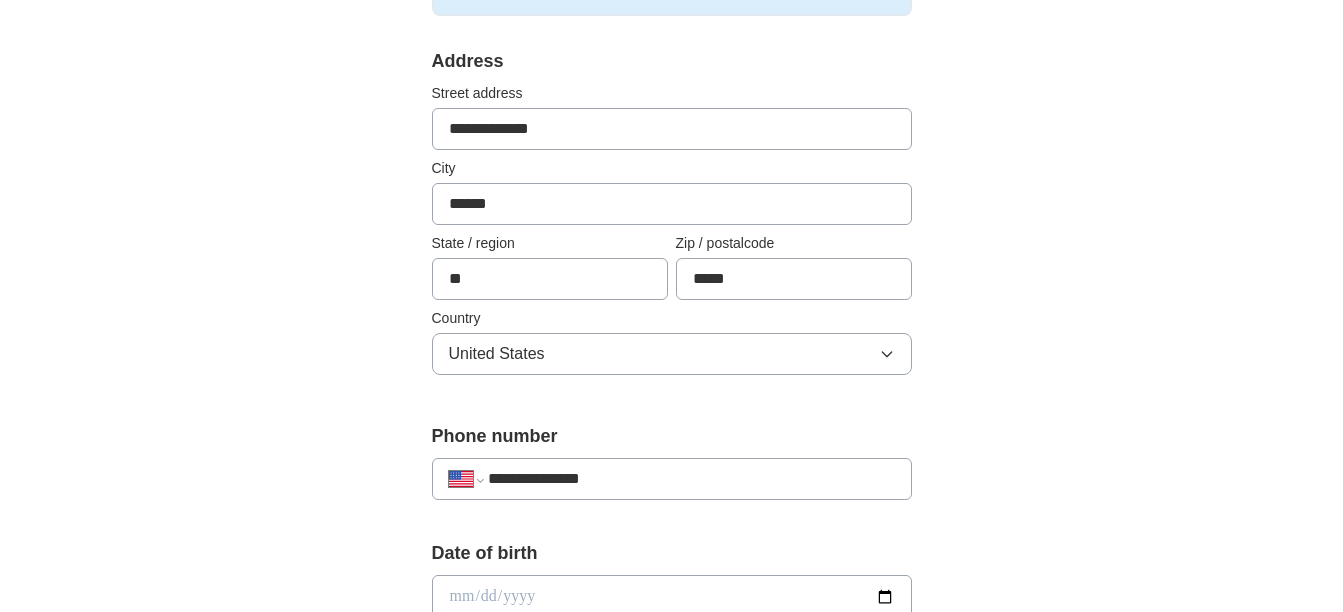 type on "**********" 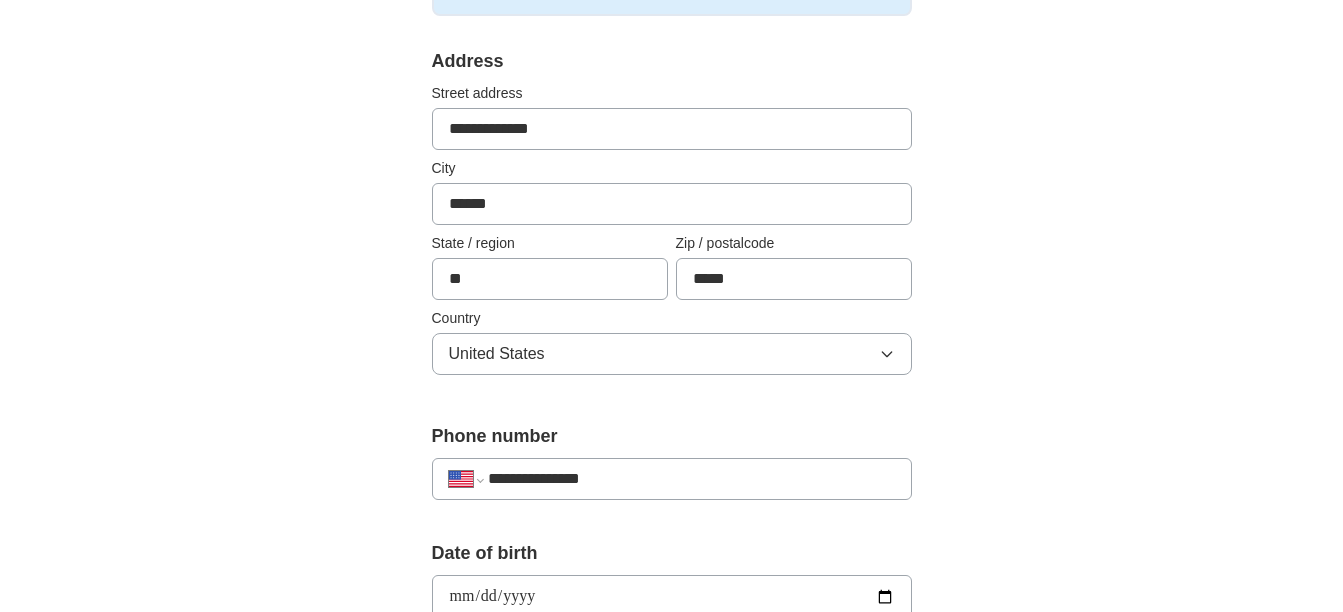 type on "**********" 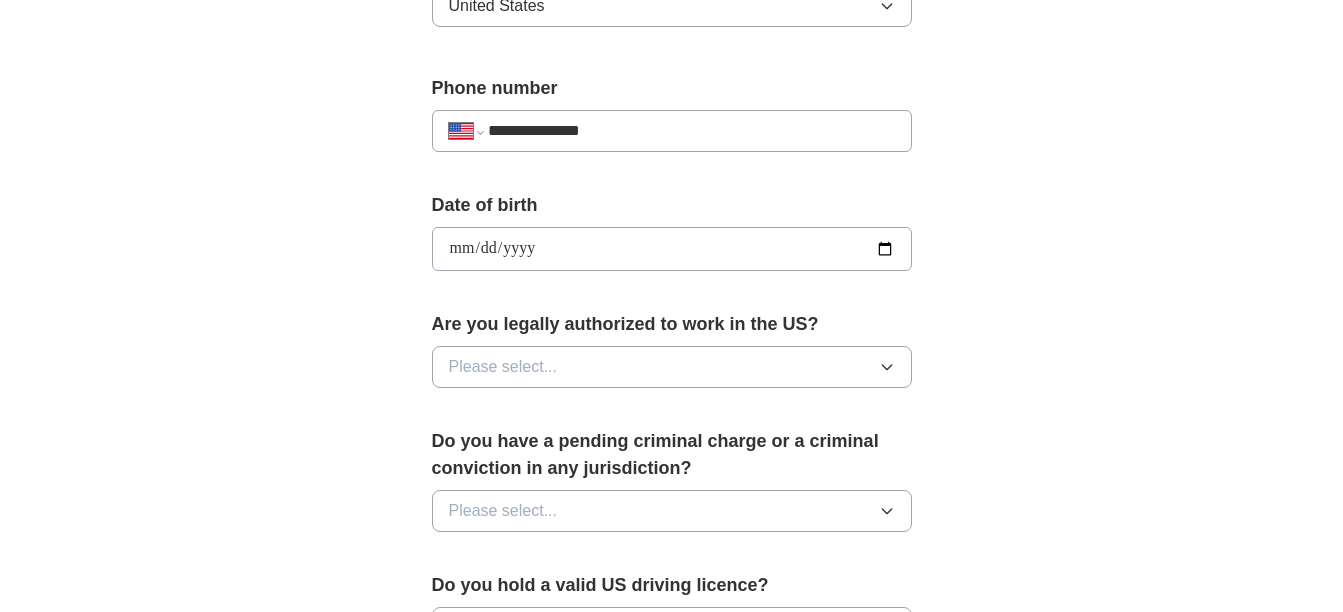scroll, scrollTop: 755, scrollLeft: 0, axis: vertical 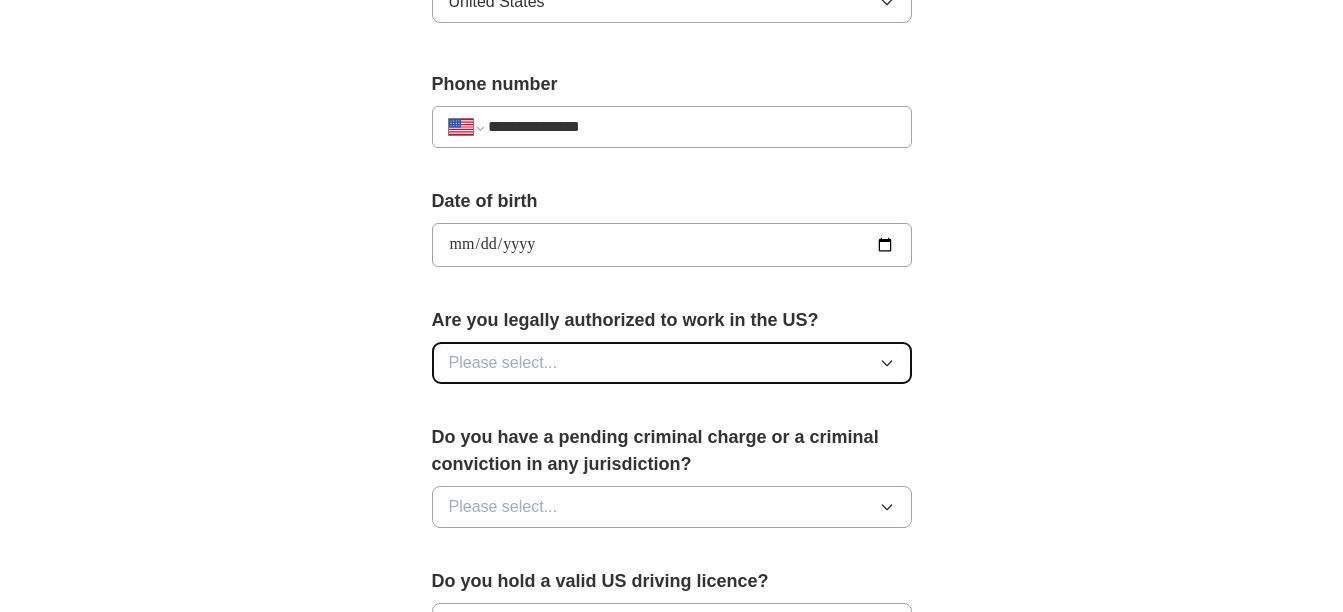 click on "Please select..." at bounding box center (672, 363) 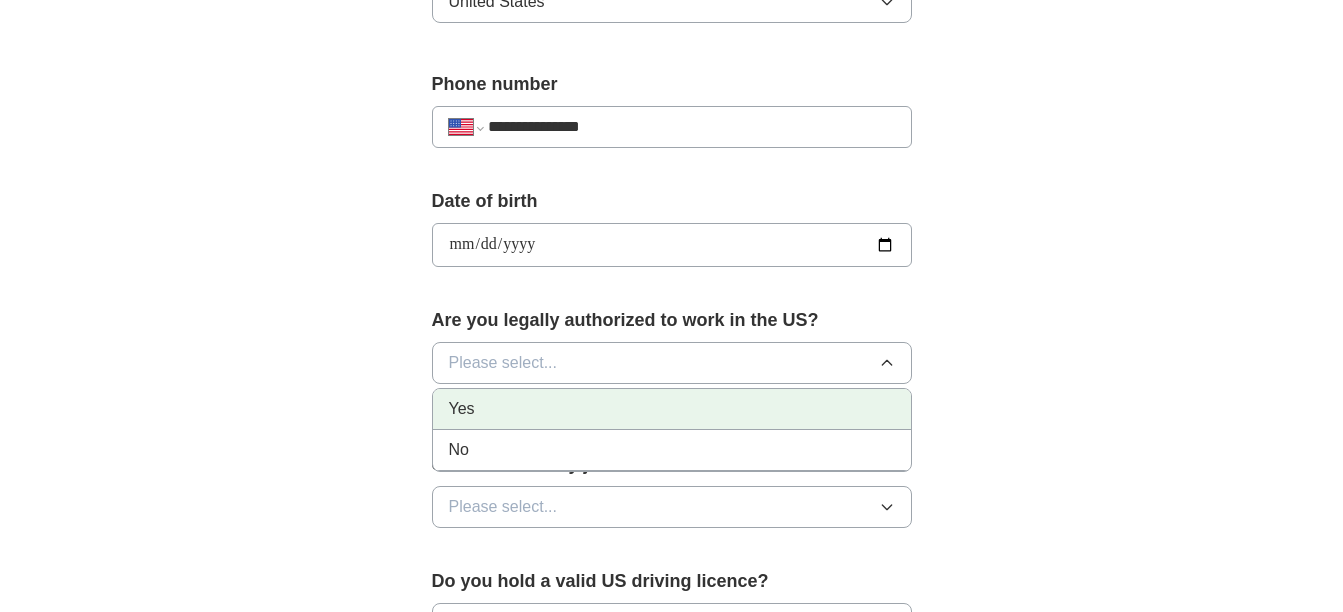 click on "Yes" at bounding box center [672, 409] 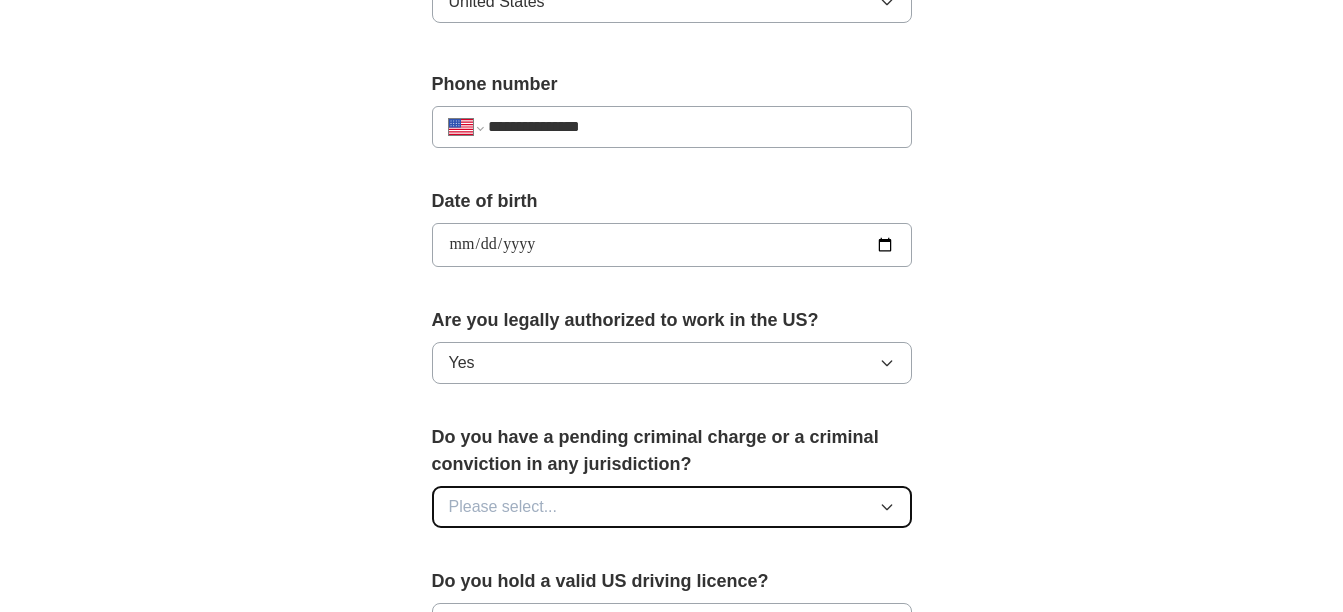 click 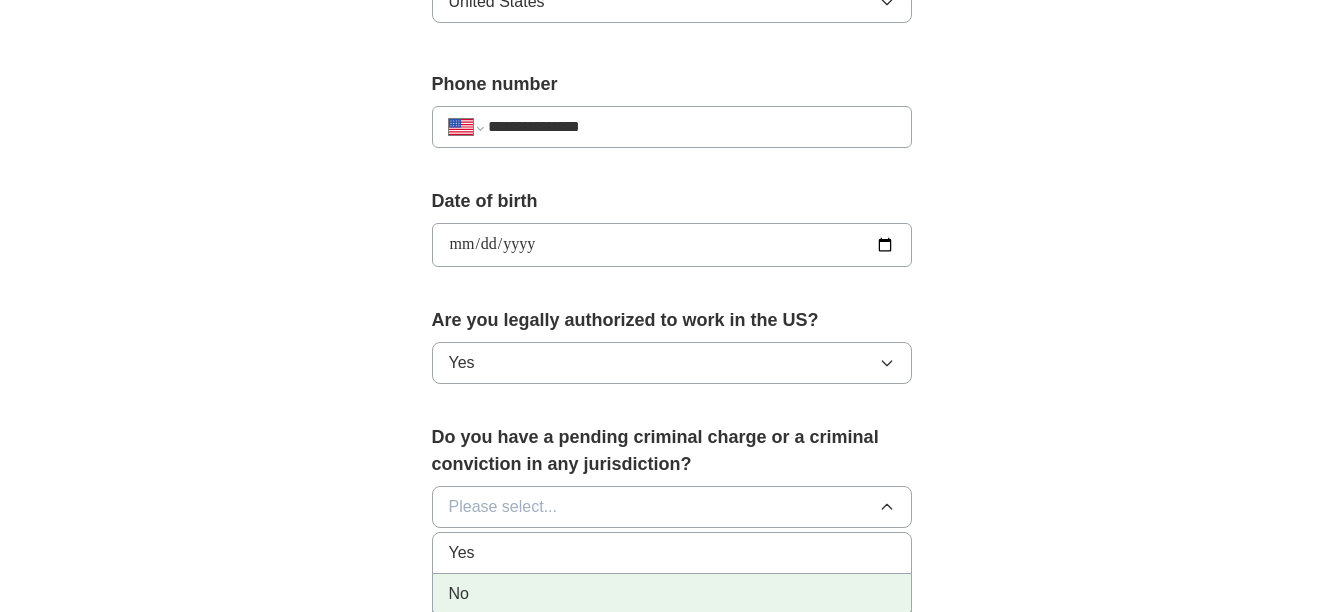 click on "No" at bounding box center [672, 594] 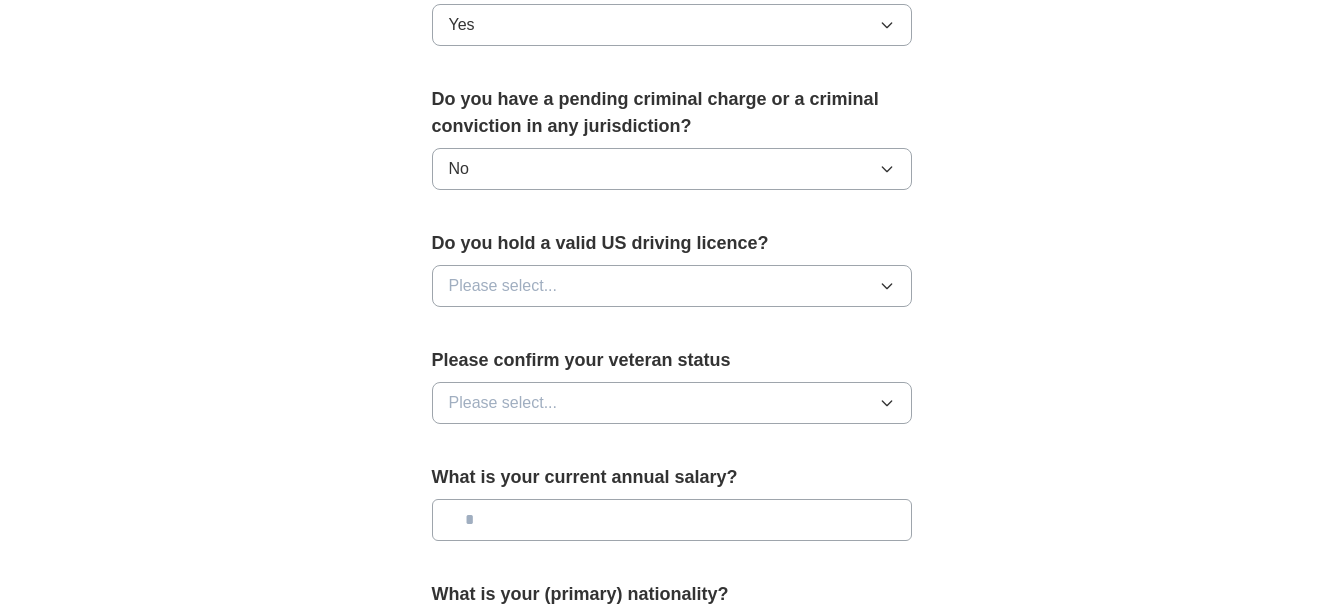 scroll, scrollTop: 1118, scrollLeft: 0, axis: vertical 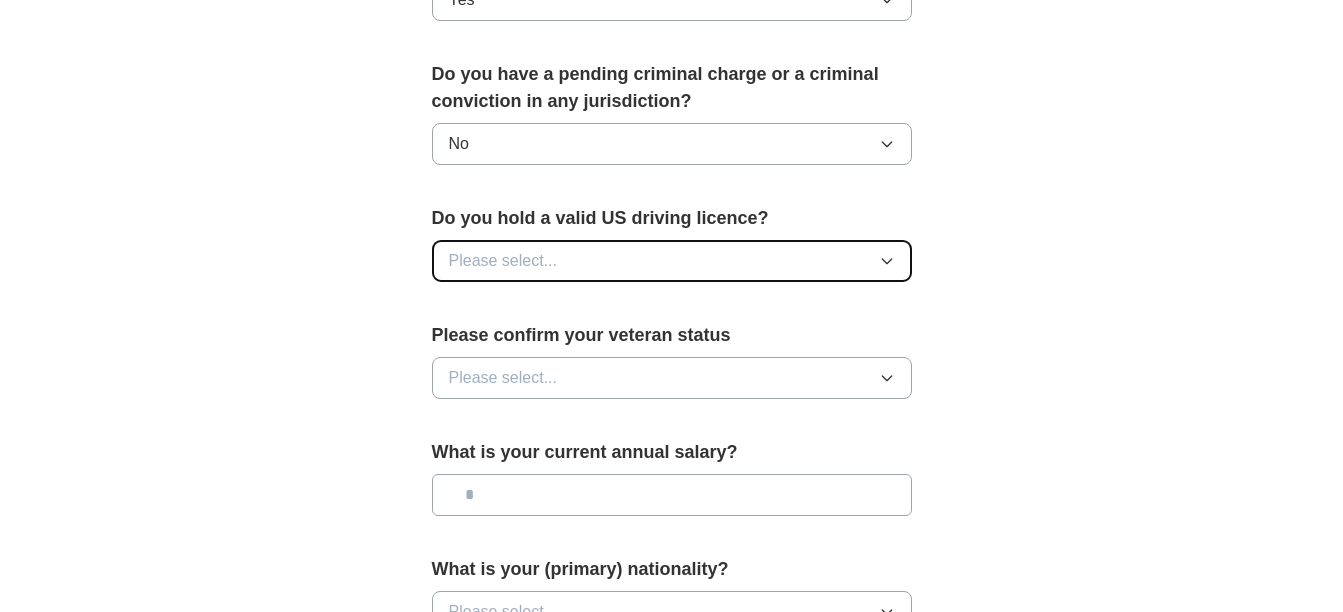 click on "Please select..." at bounding box center [672, 261] 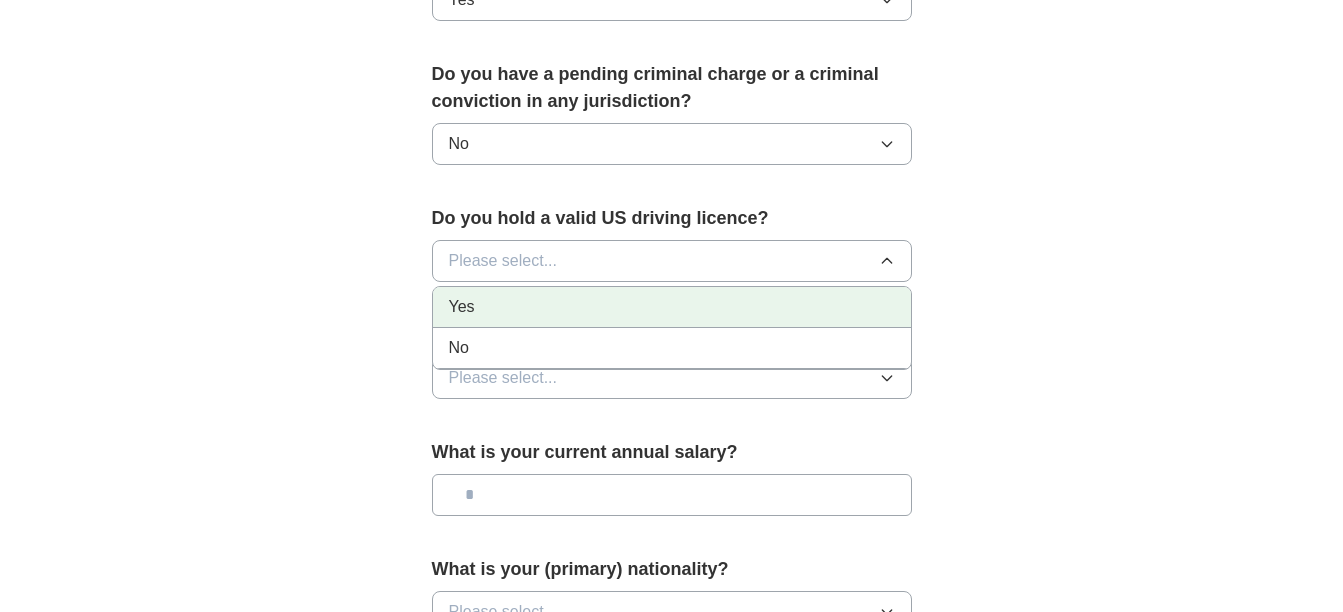 click on "Yes" at bounding box center (672, 307) 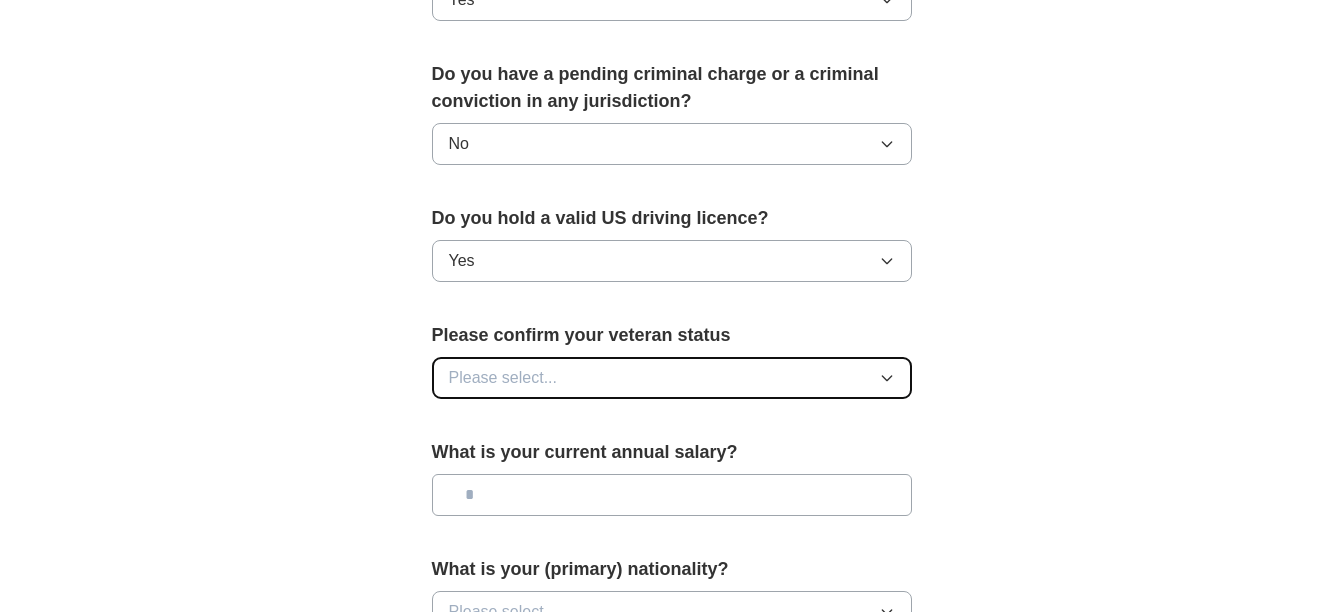 click 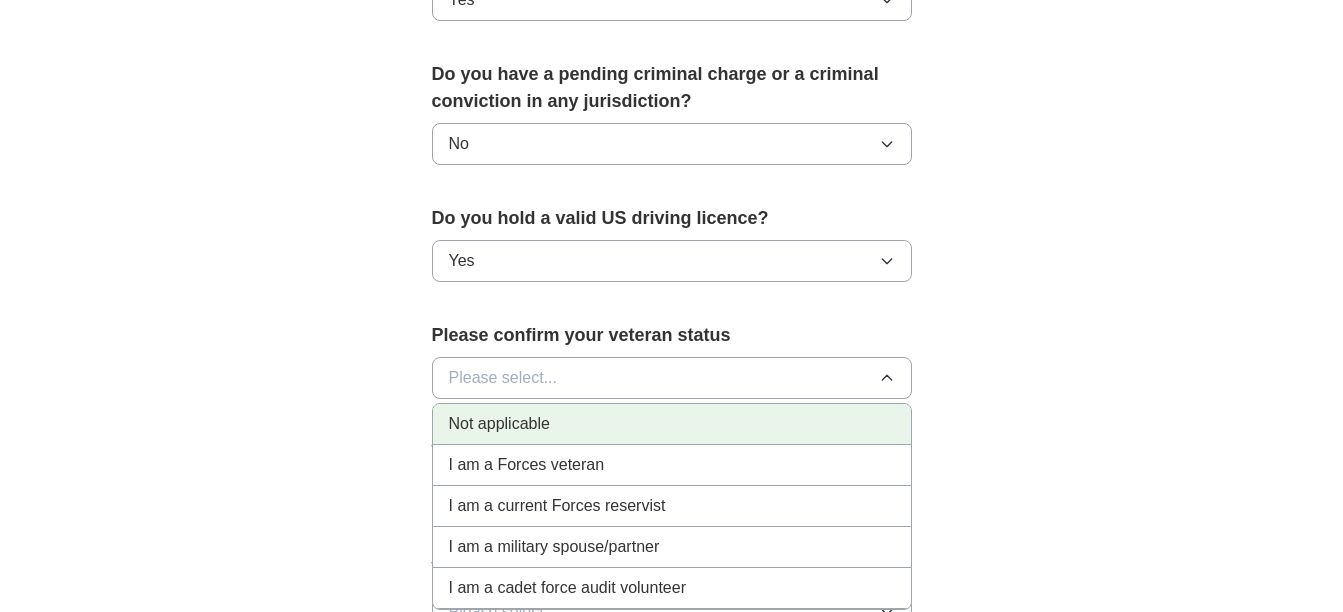 click on "Not applicable" at bounding box center [672, 424] 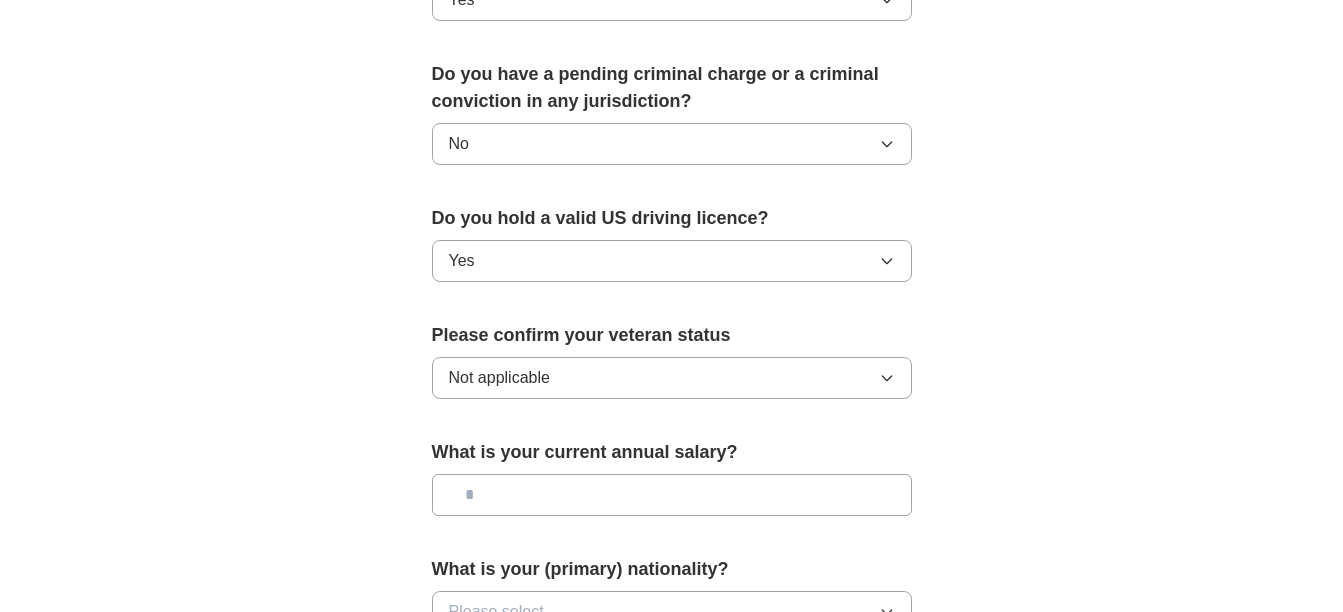 click at bounding box center (672, 495) 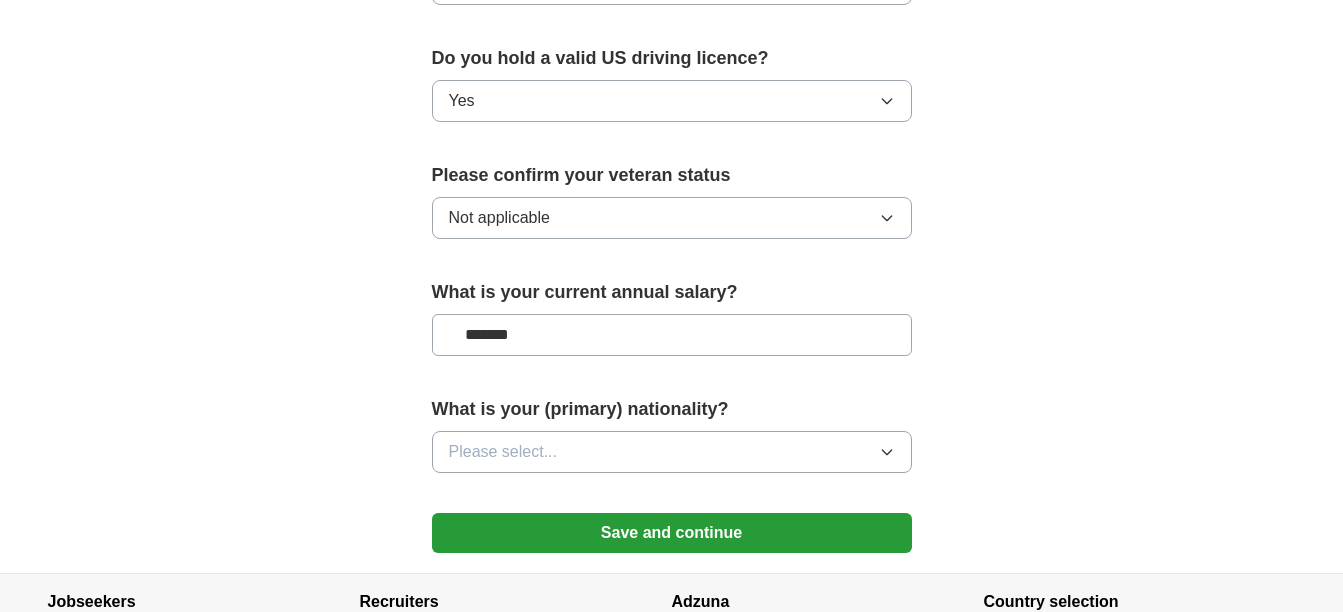 scroll, scrollTop: 1303, scrollLeft: 0, axis: vertical 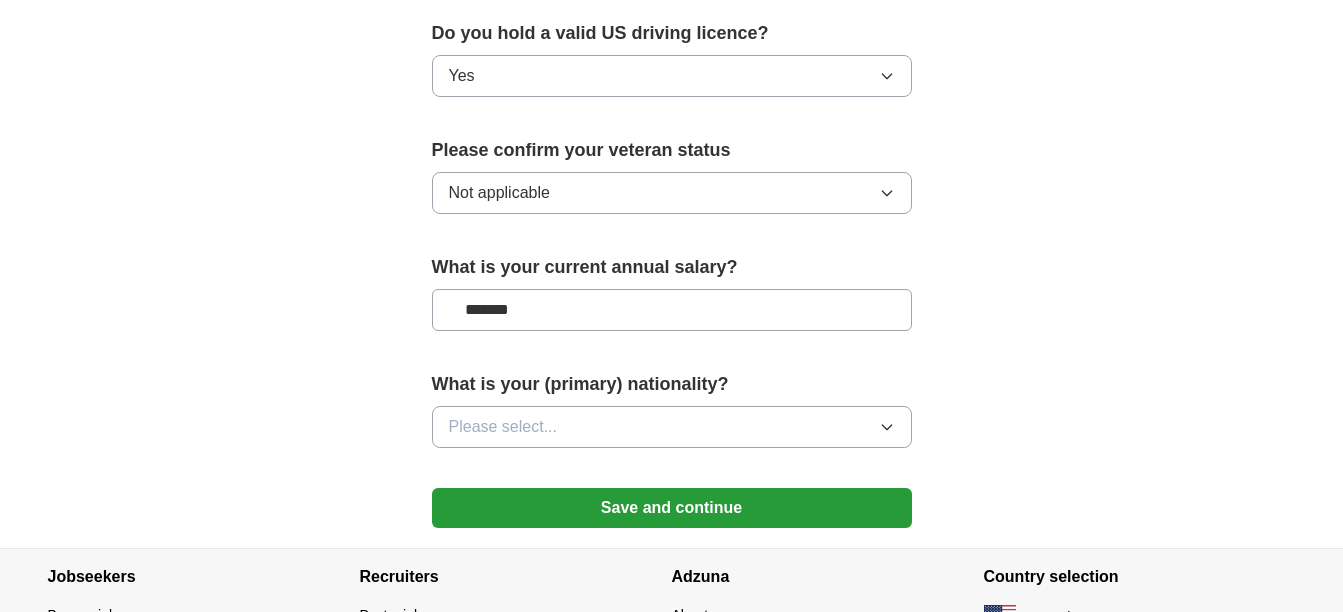type on "*******" 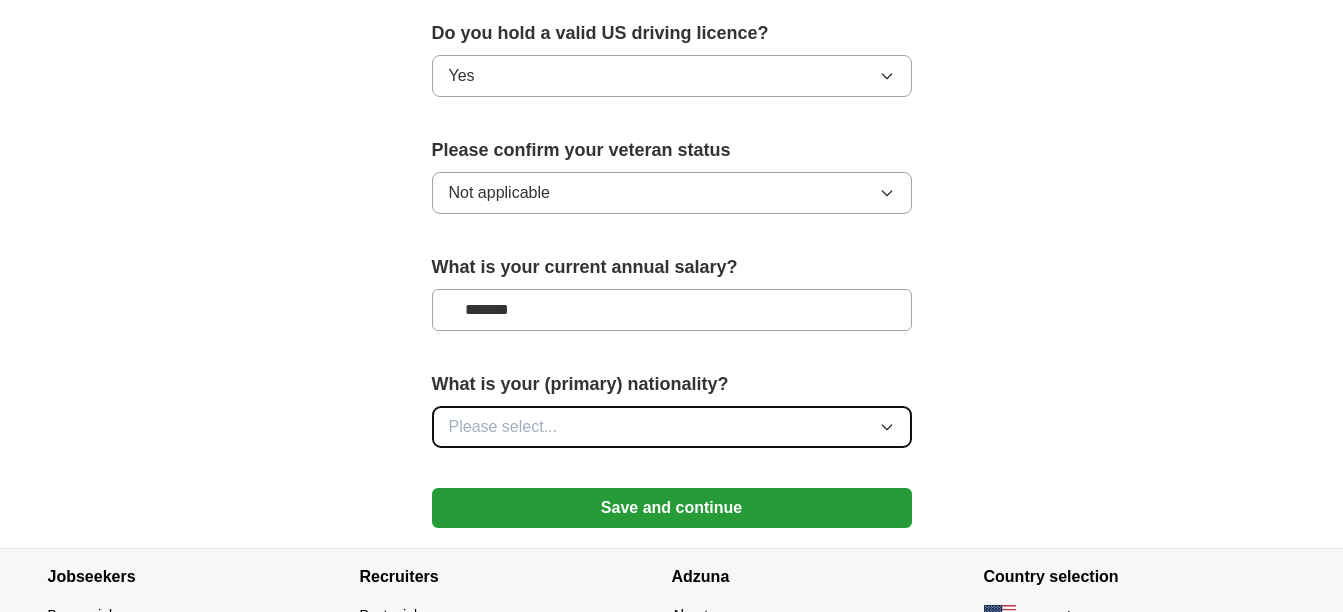 click 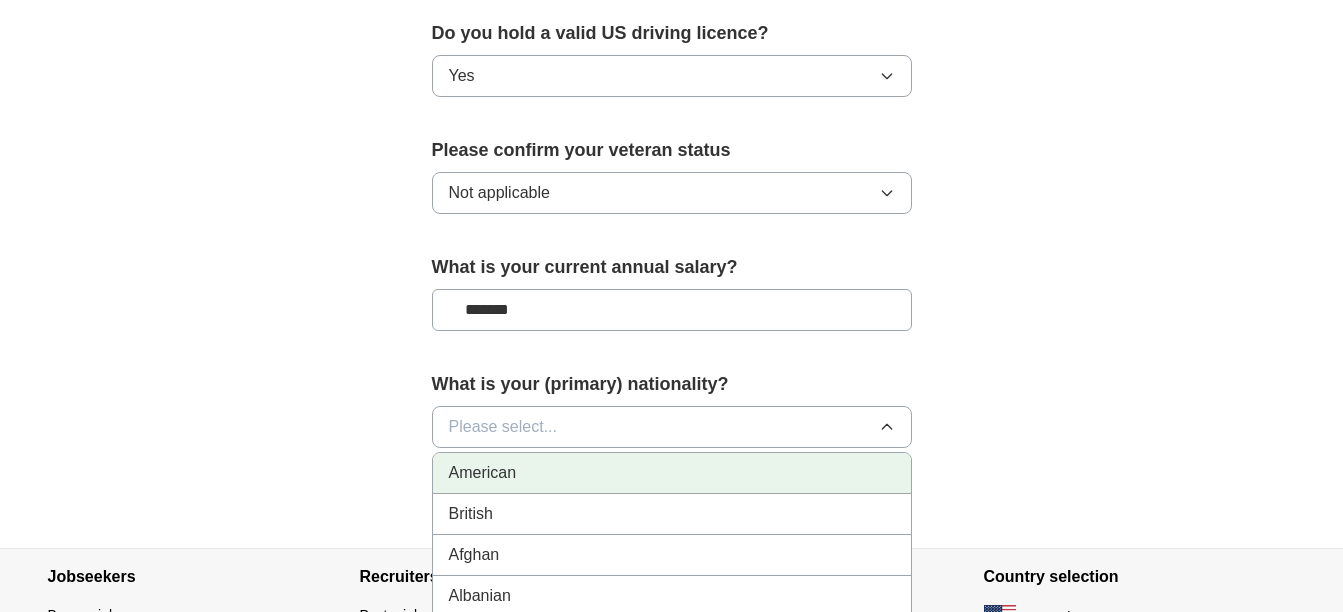 click on "American" at bounding box center [672, 473] 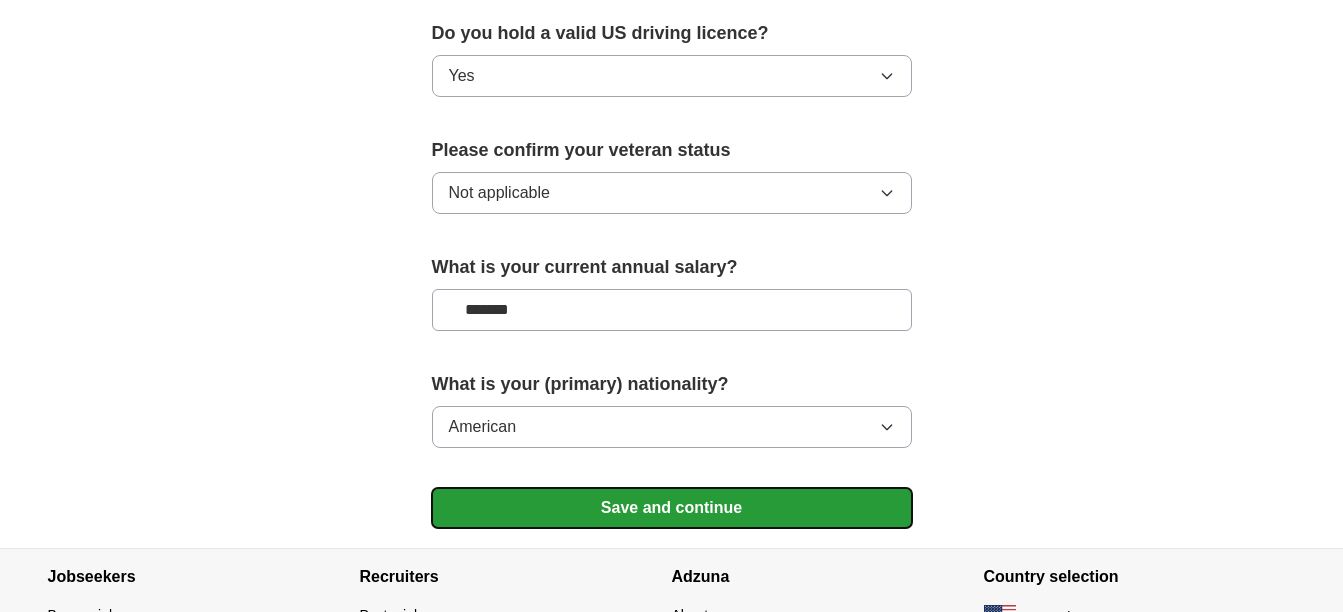 click on "Save and continue" at bounding box center (672, 508) 